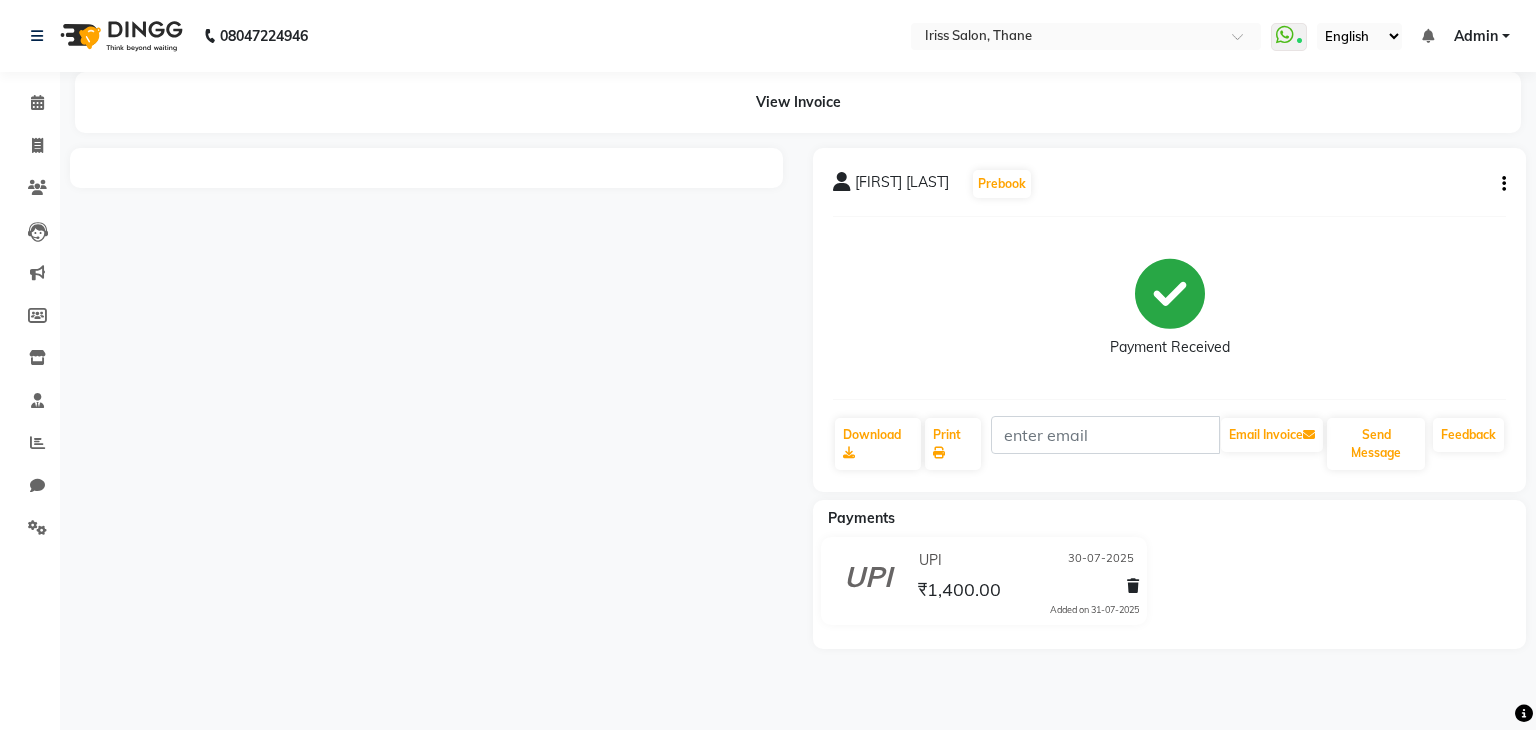 scroll, scrollTop: 0, scrollLeft: 0, axis: both 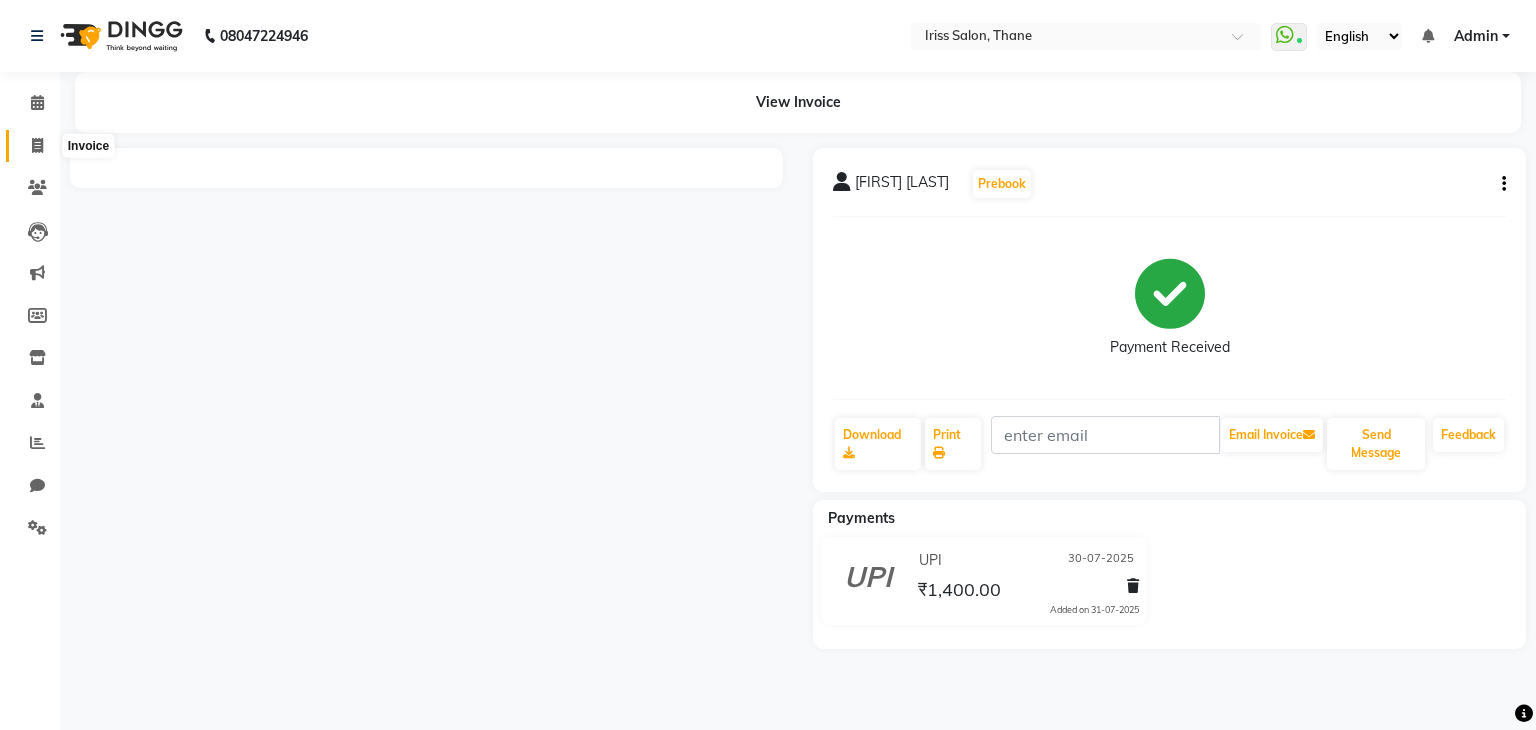 click 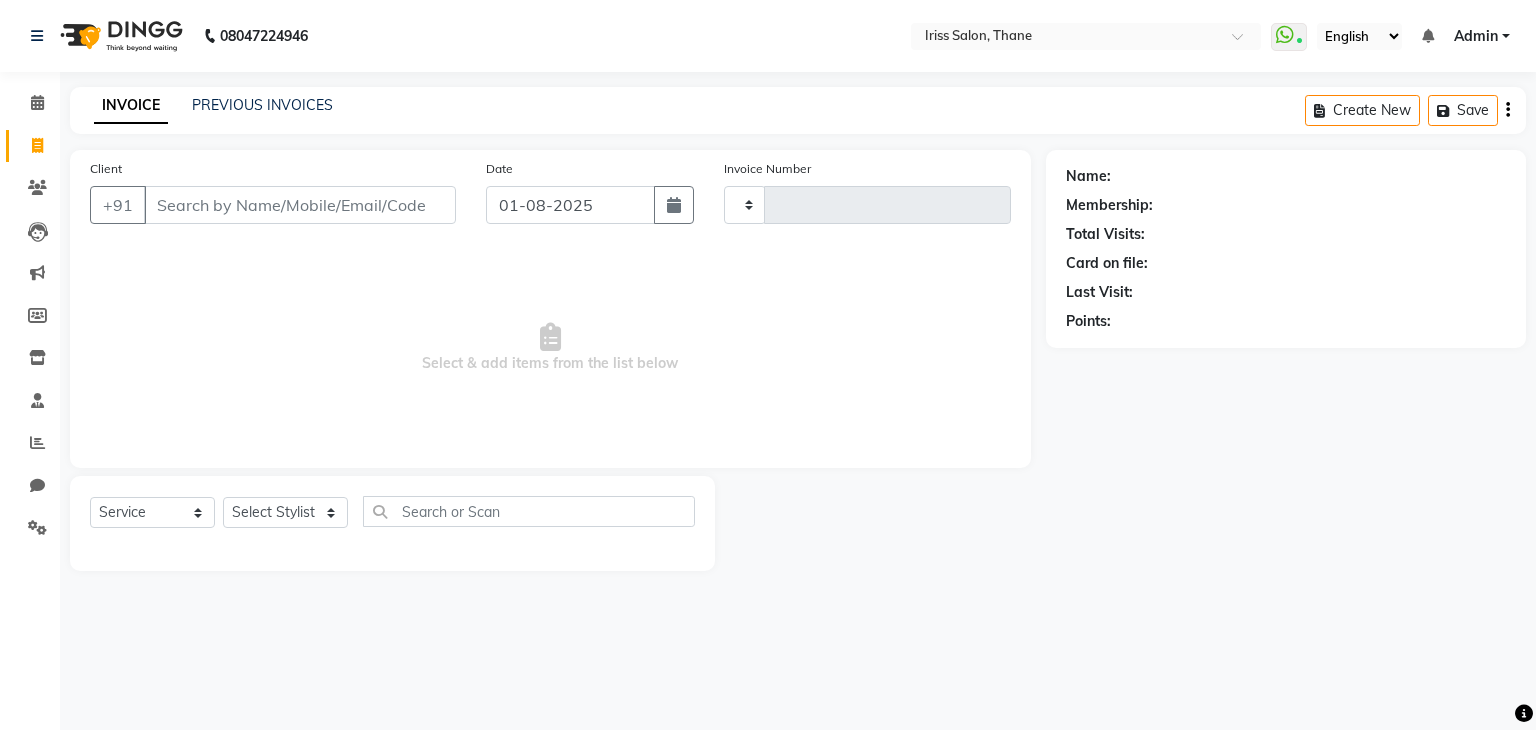 type on "1209" 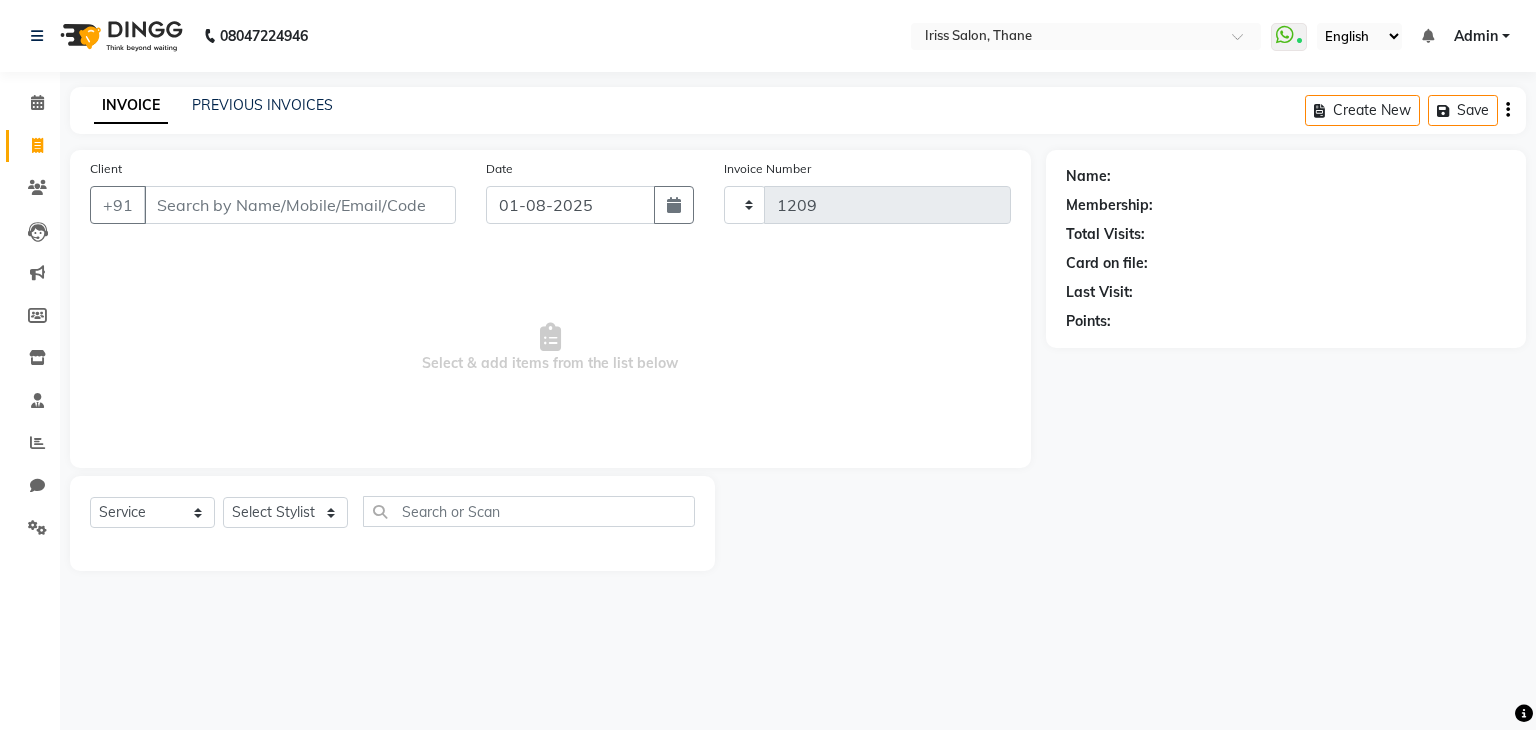 select on "7676" 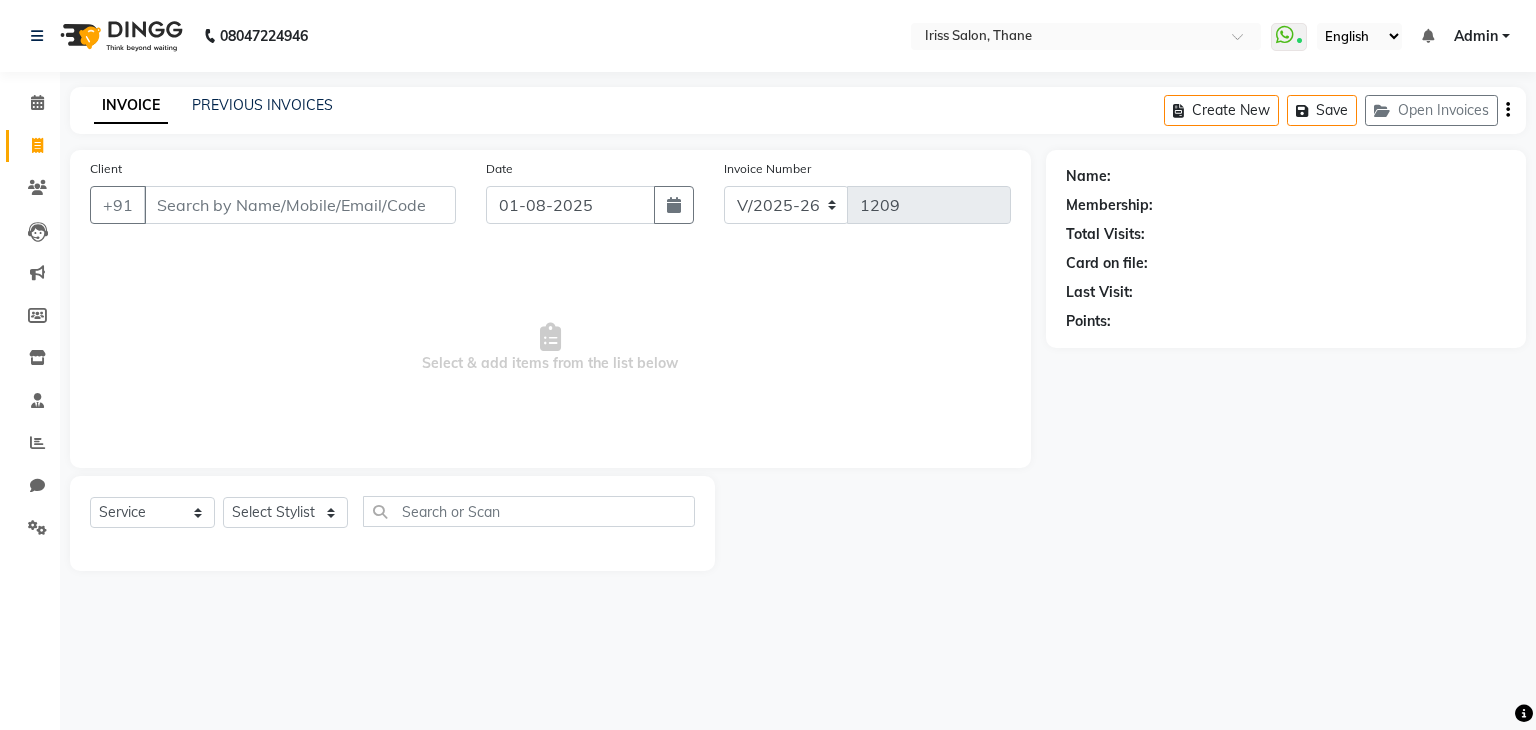 click on "Client" at bounding box center [300, 205] 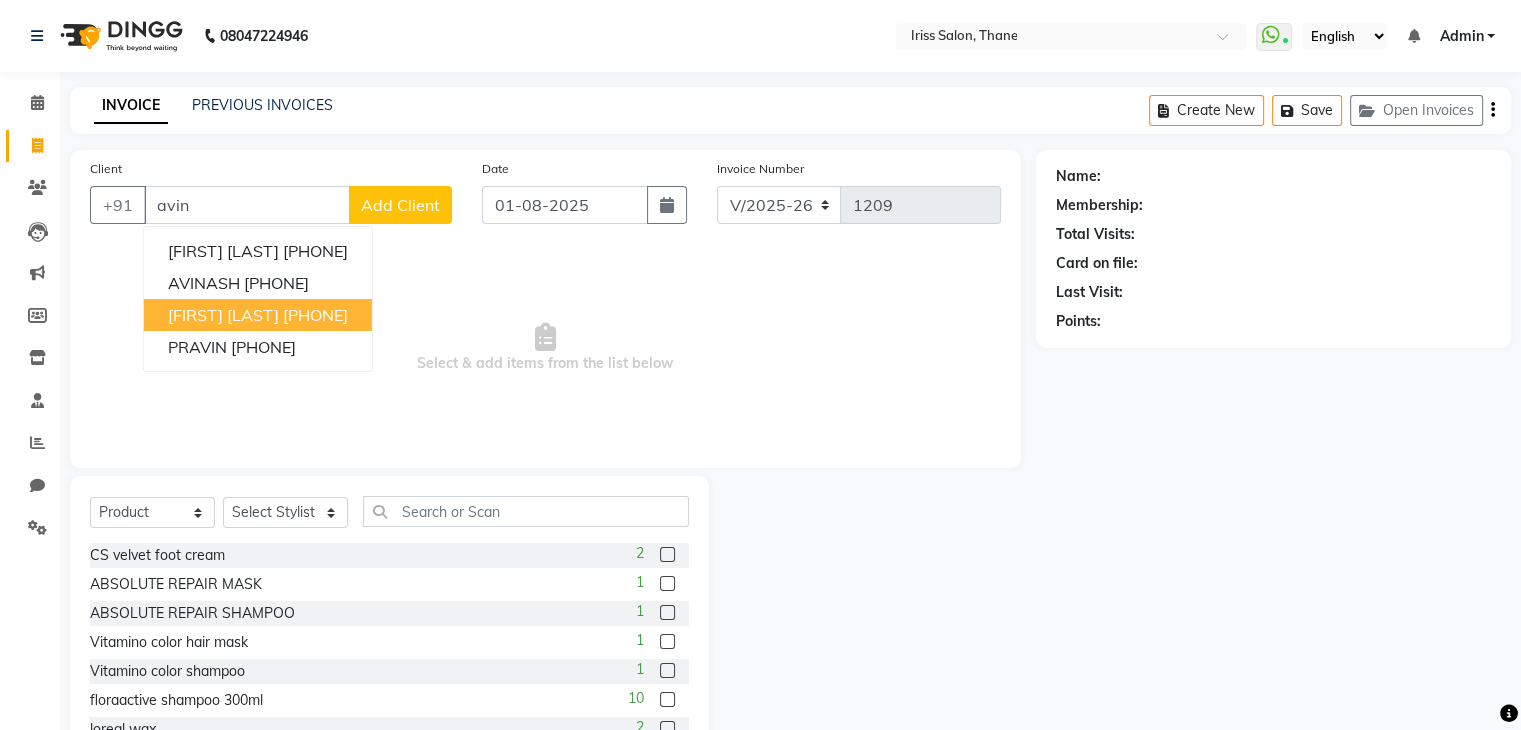 click on "[FIRST] [LAST]" at bounding box center (223, 315) 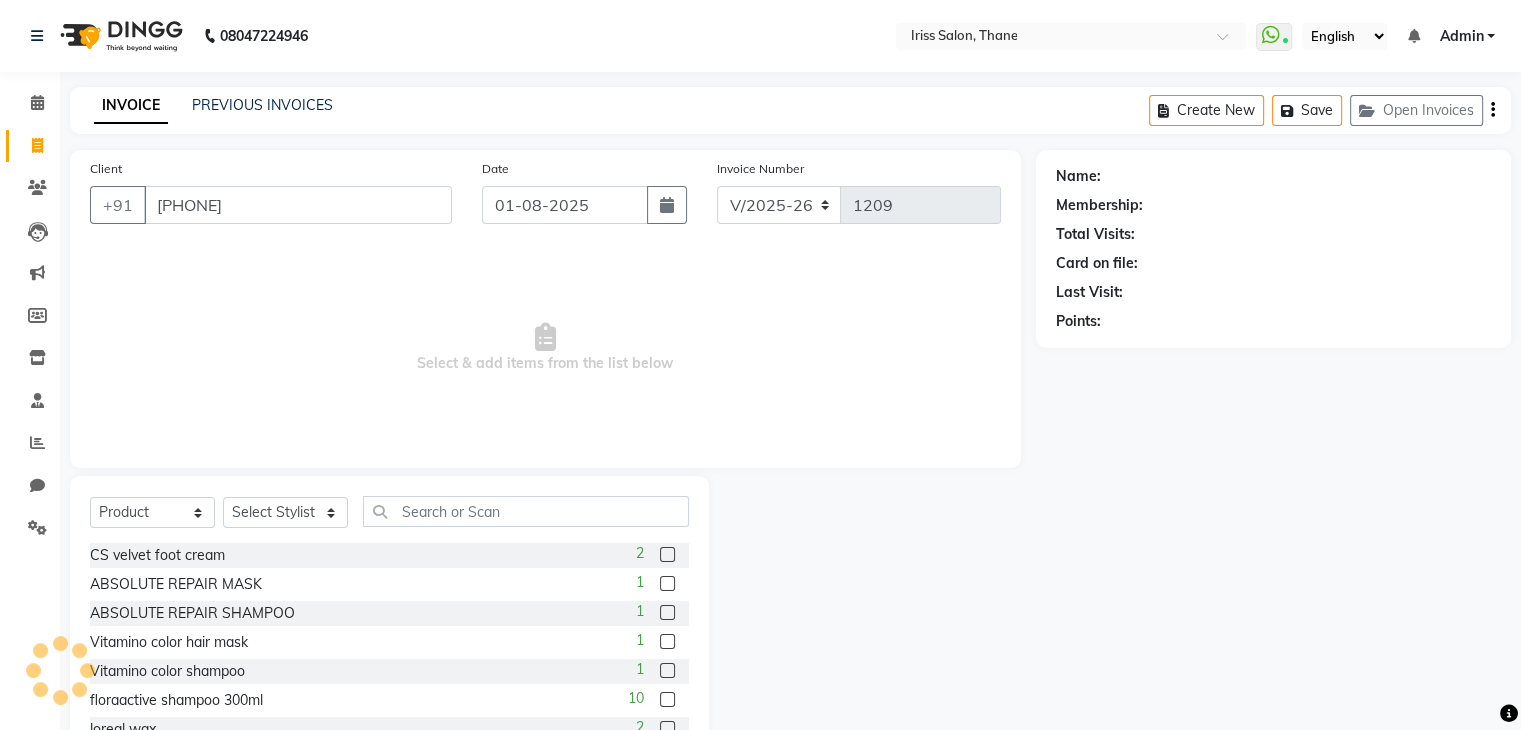 type on "[PHONE]" 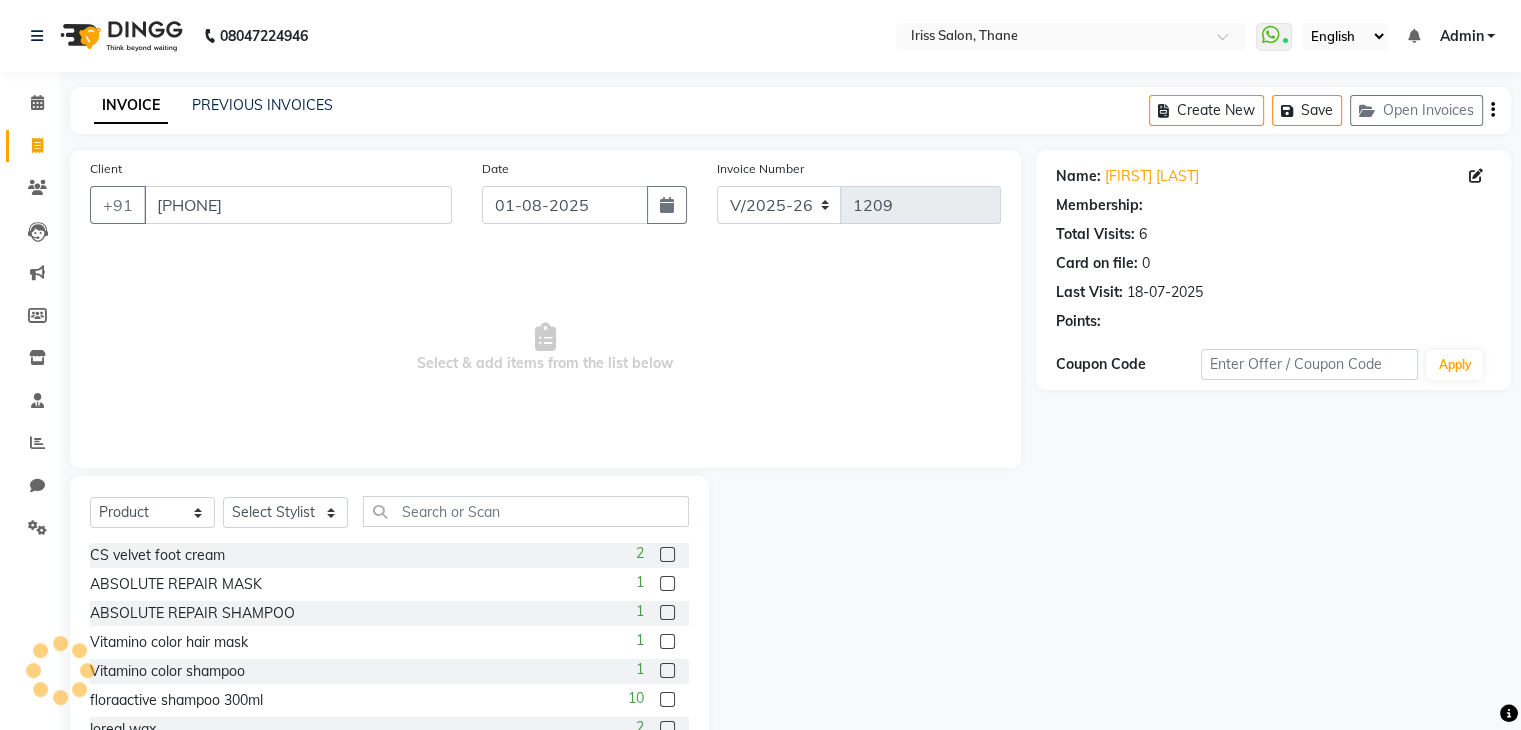 select on "1: Object" 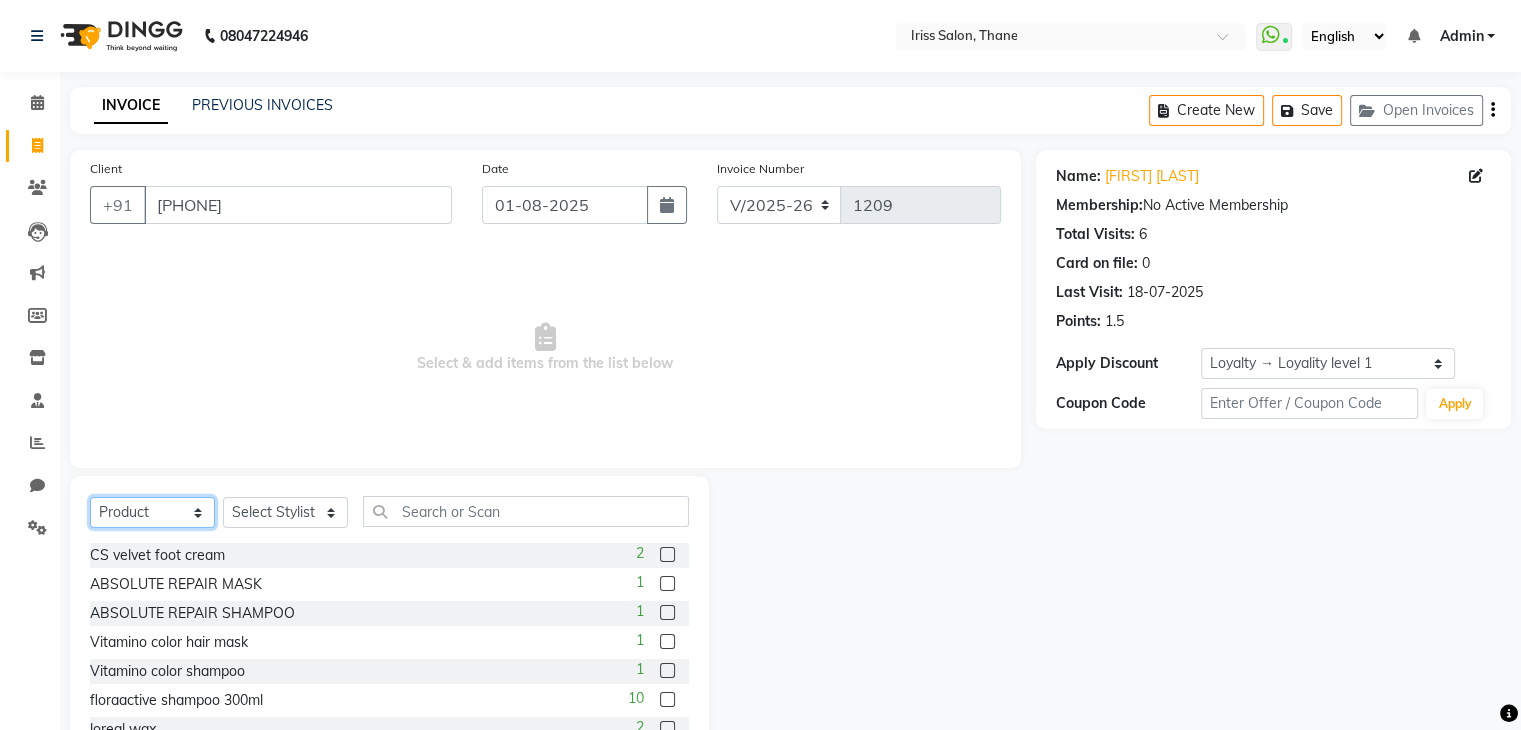click on "Select  Service  Product  Membership  Package Voucher Prepaid Gift Card" 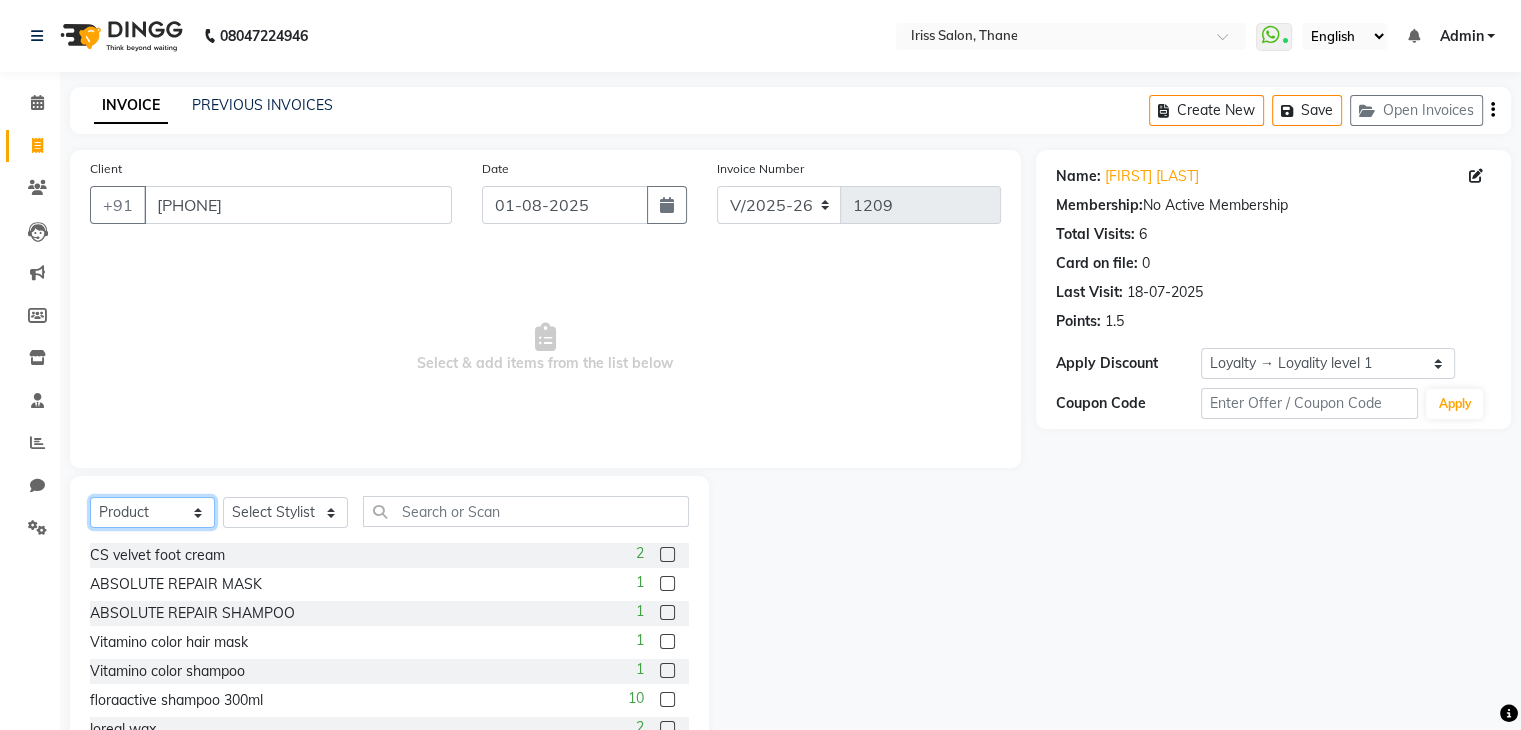 select on "service" 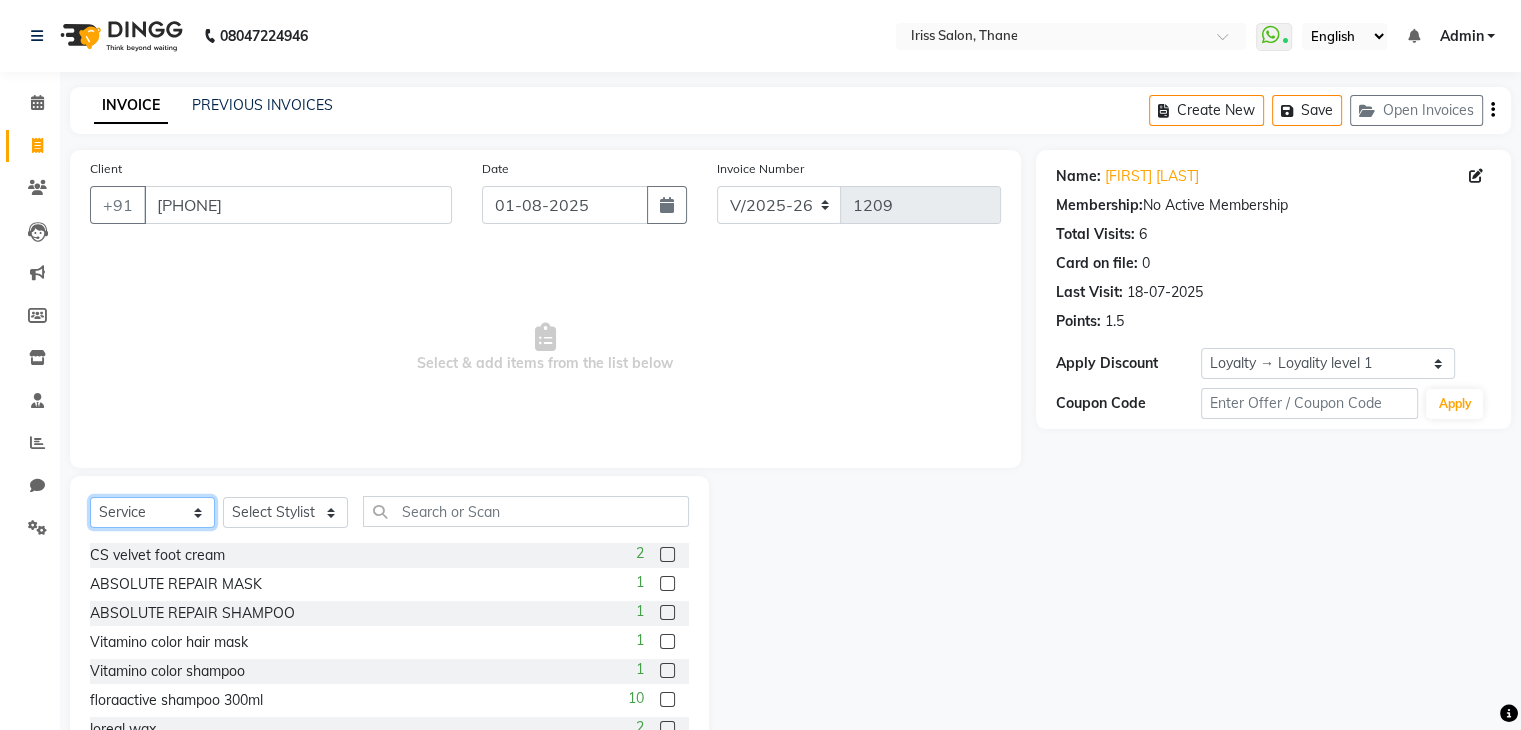 click on "Select  Service  Product  Membership  Package Voucher Prepaid Gift Card" 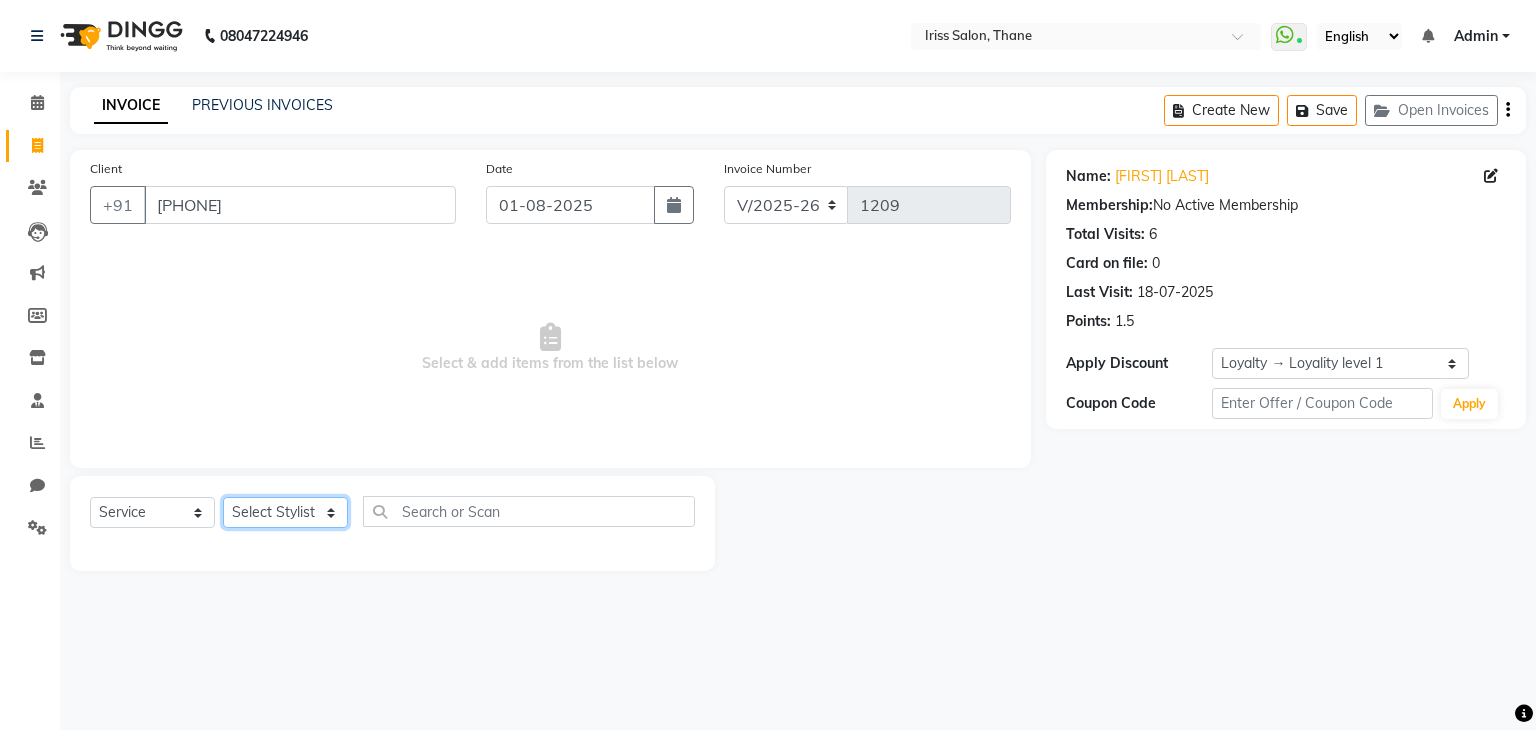 click on "Select Stylist [FIRST] [LAST] [FIRST] [LAST] [FIRST] [LAST] [FIRST] [LAST] [FIRST] [LAST] [FIRST] [LAST] [FIRST] [LAST]" 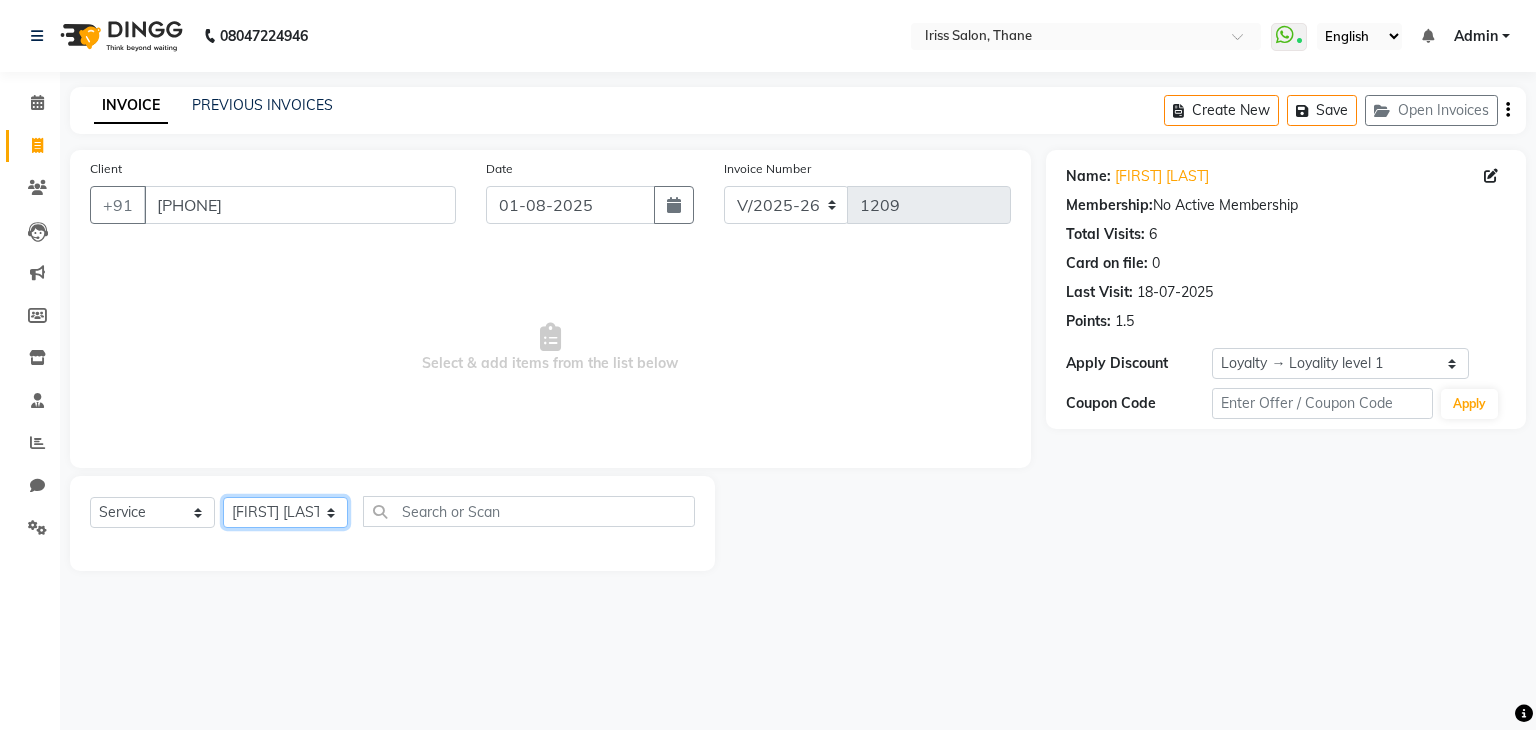 click on "Select Stylist [FIRST] [LAST] [FIRST] [LAST] [FIRST] [LAST] [FIRST] [LAST] [FIRST] [LAST] [FIRST] [LAST] [FIRST] [LAST]" 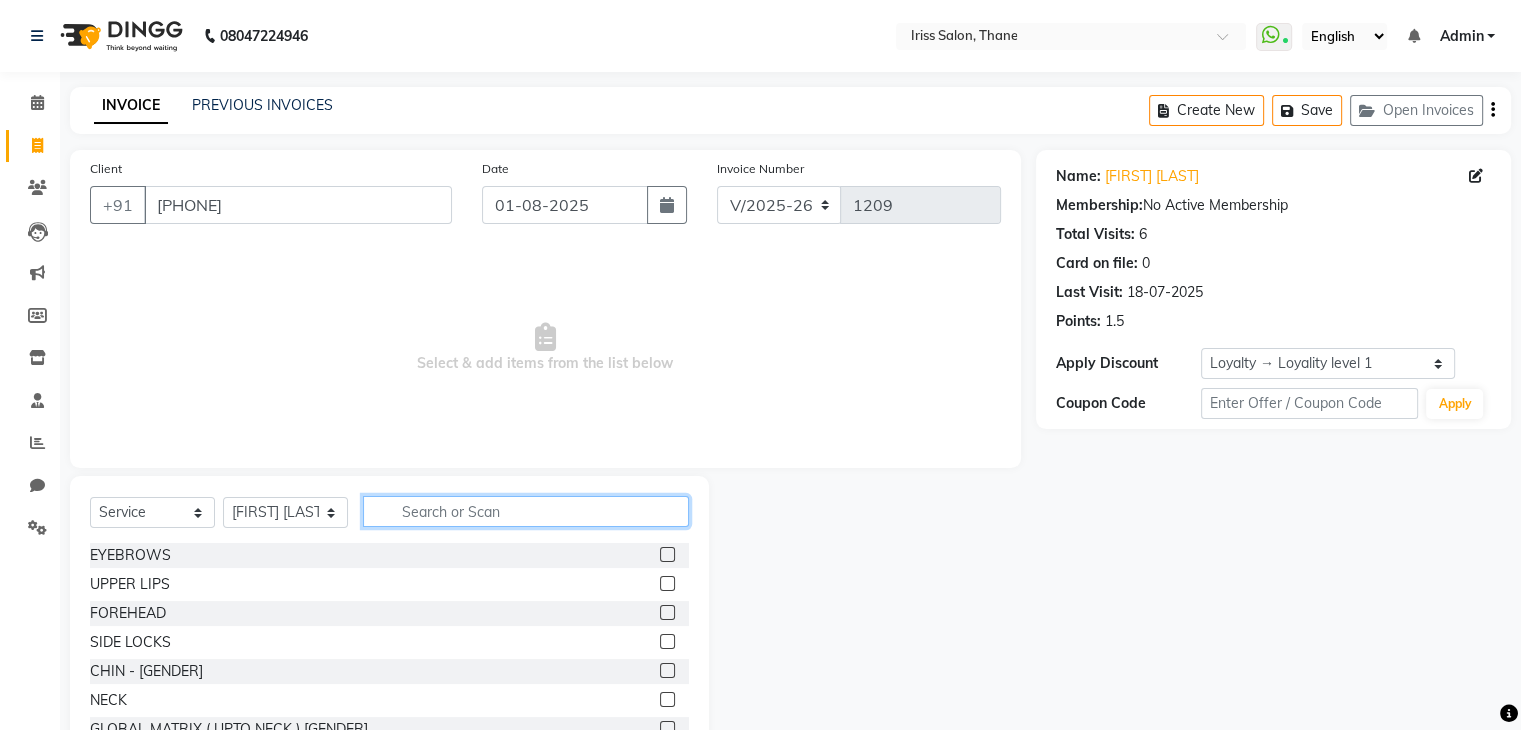 click 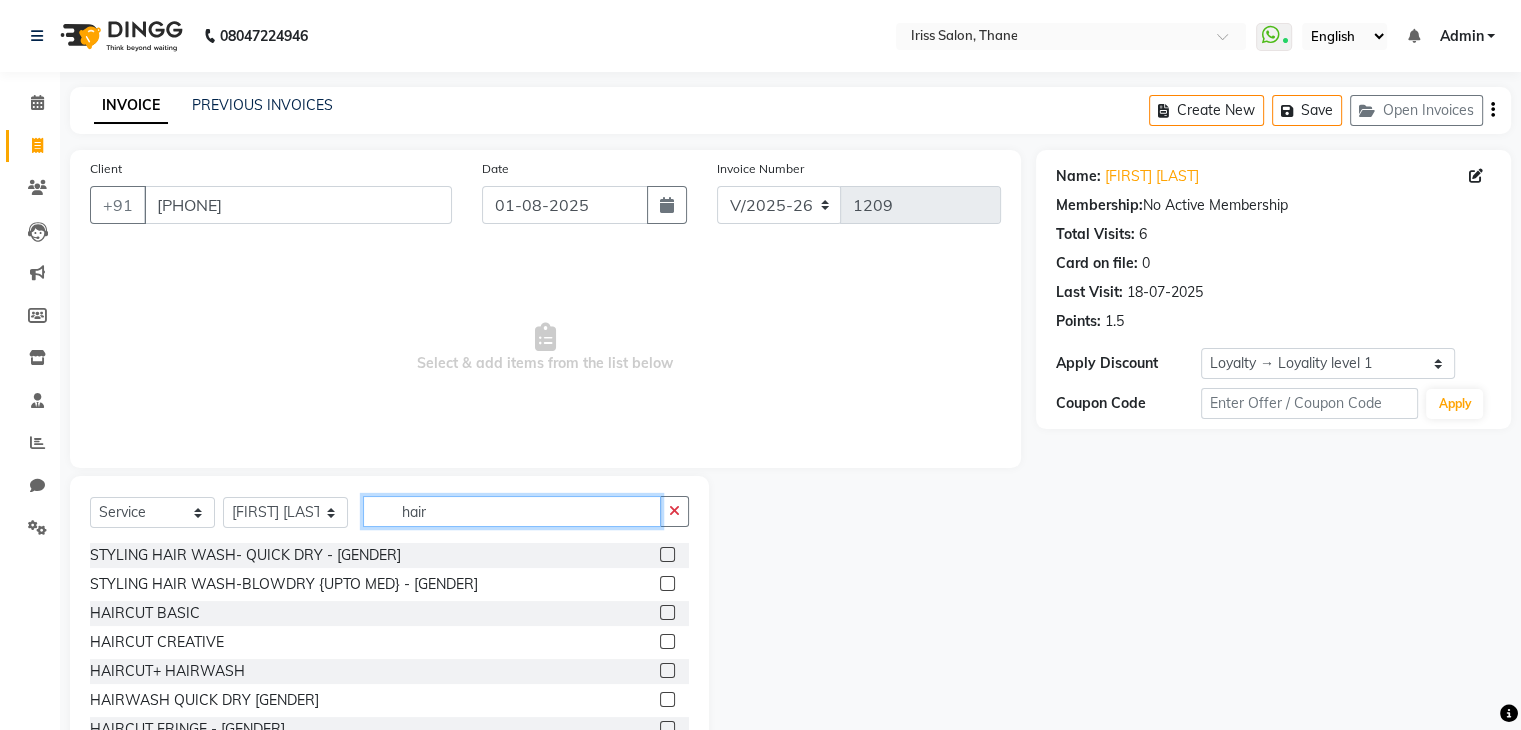 type on "hair" 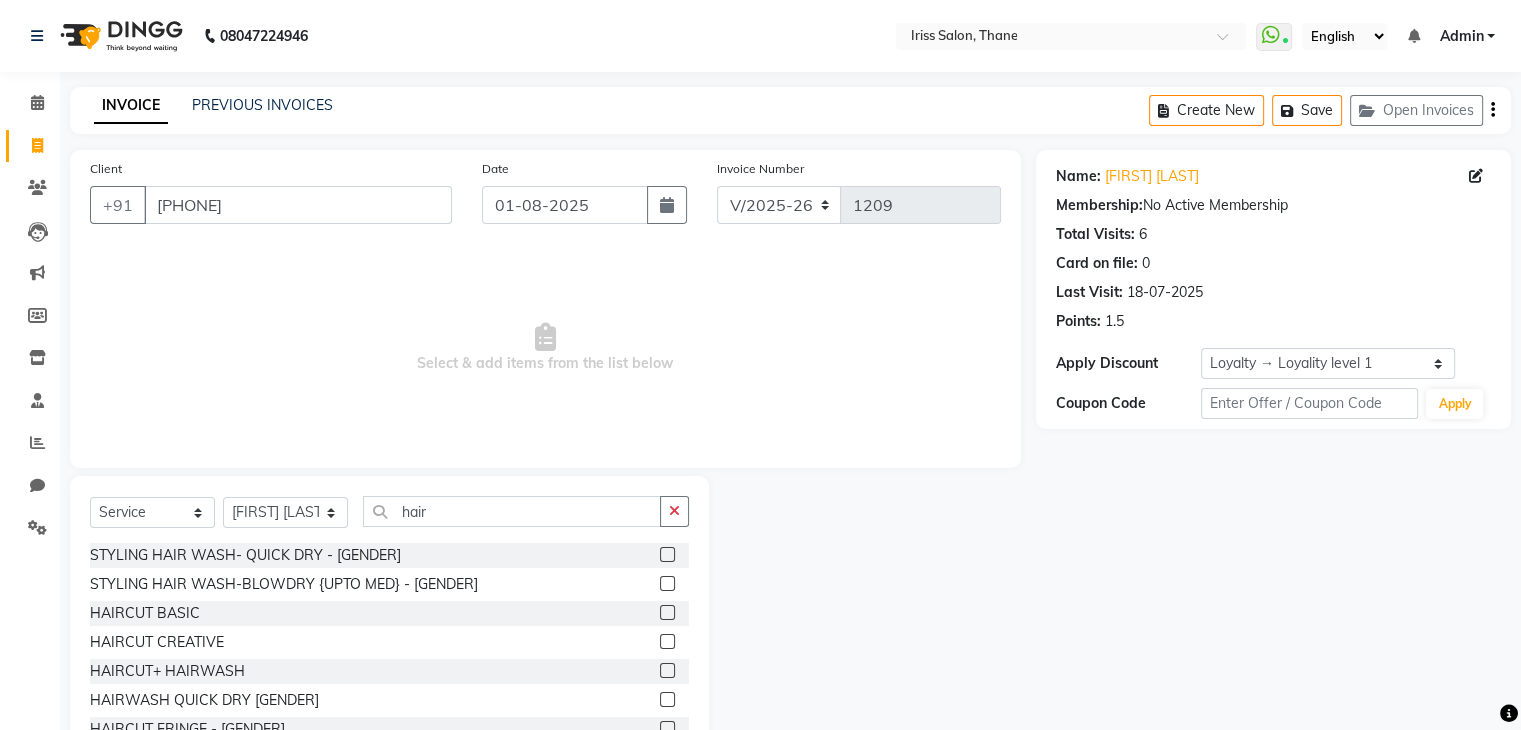 click 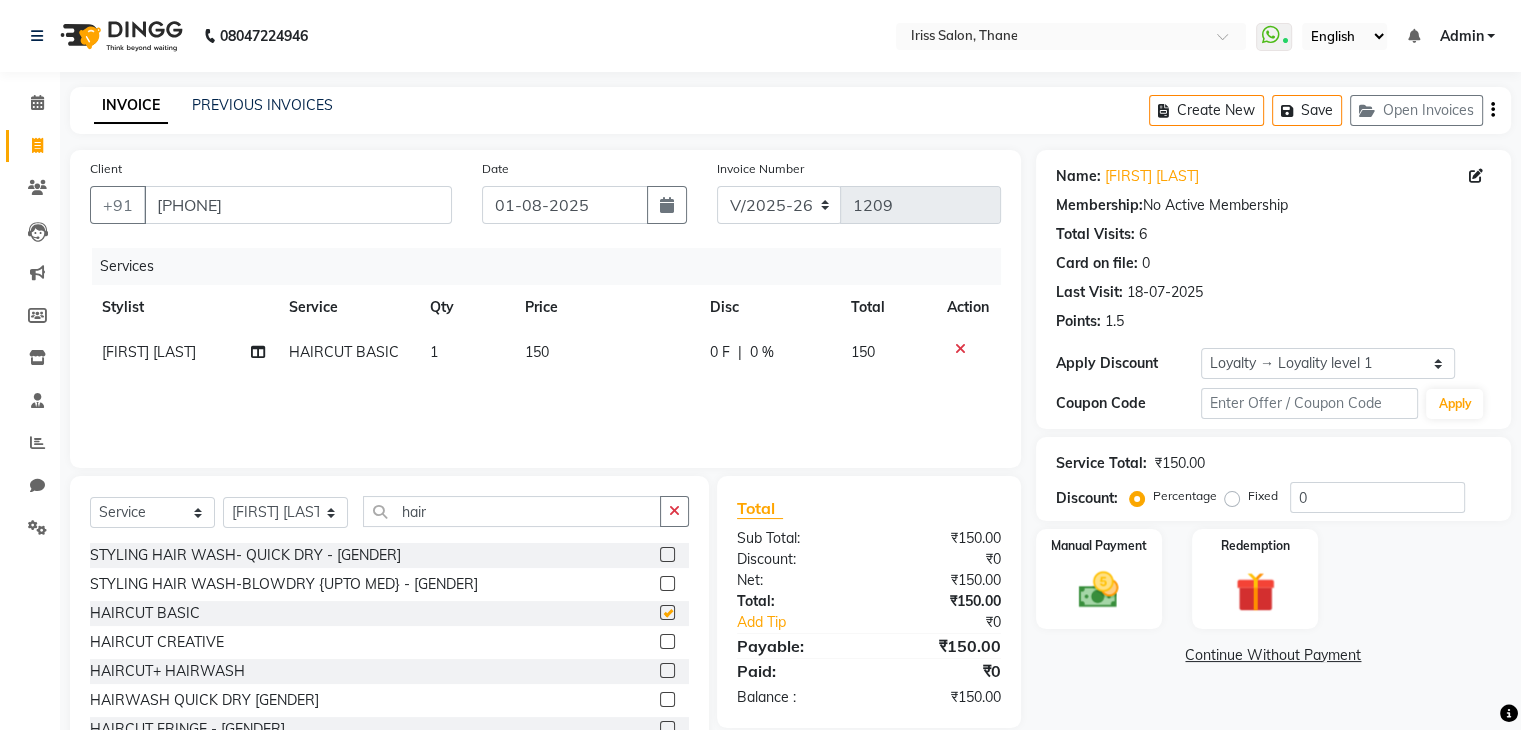 checkbox on "false" 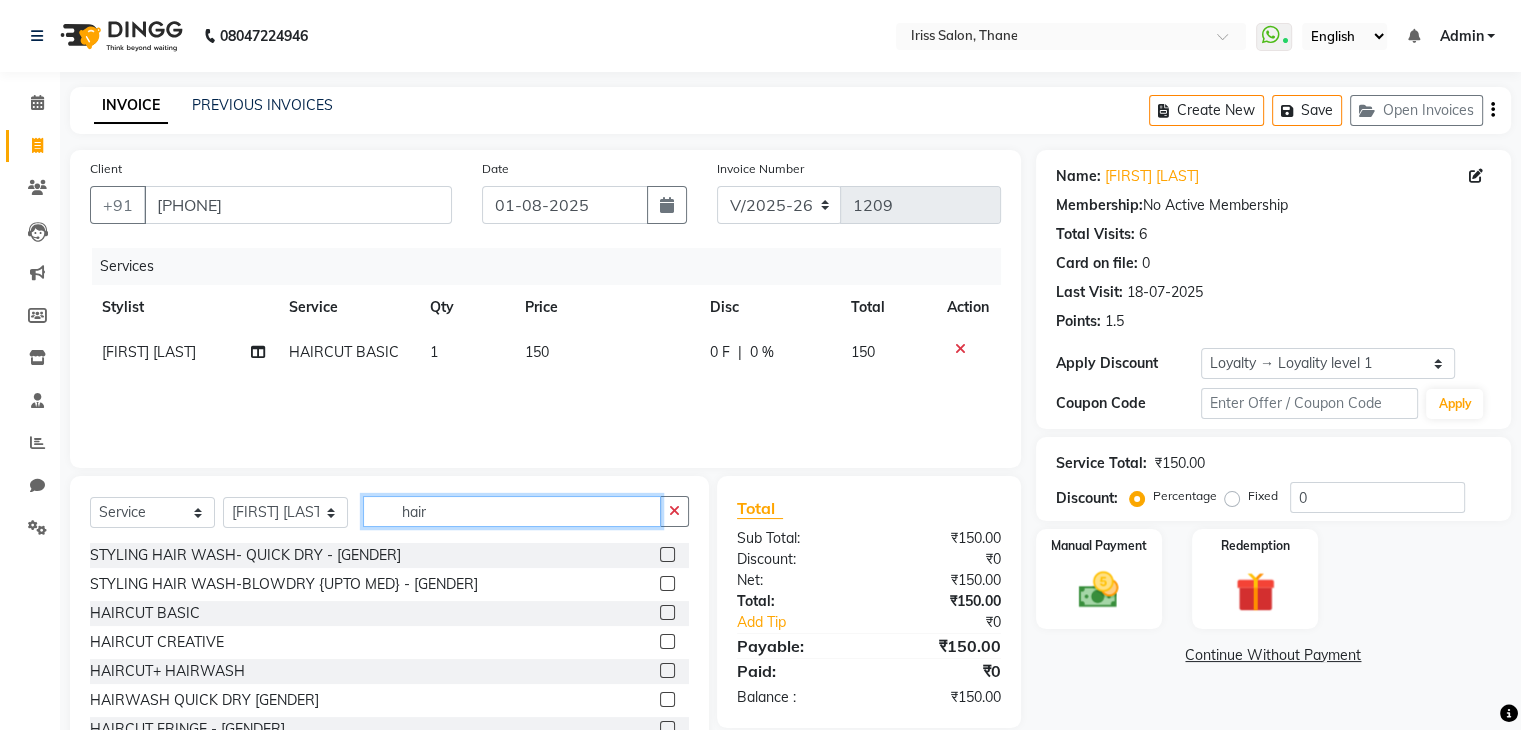 click on "hair" 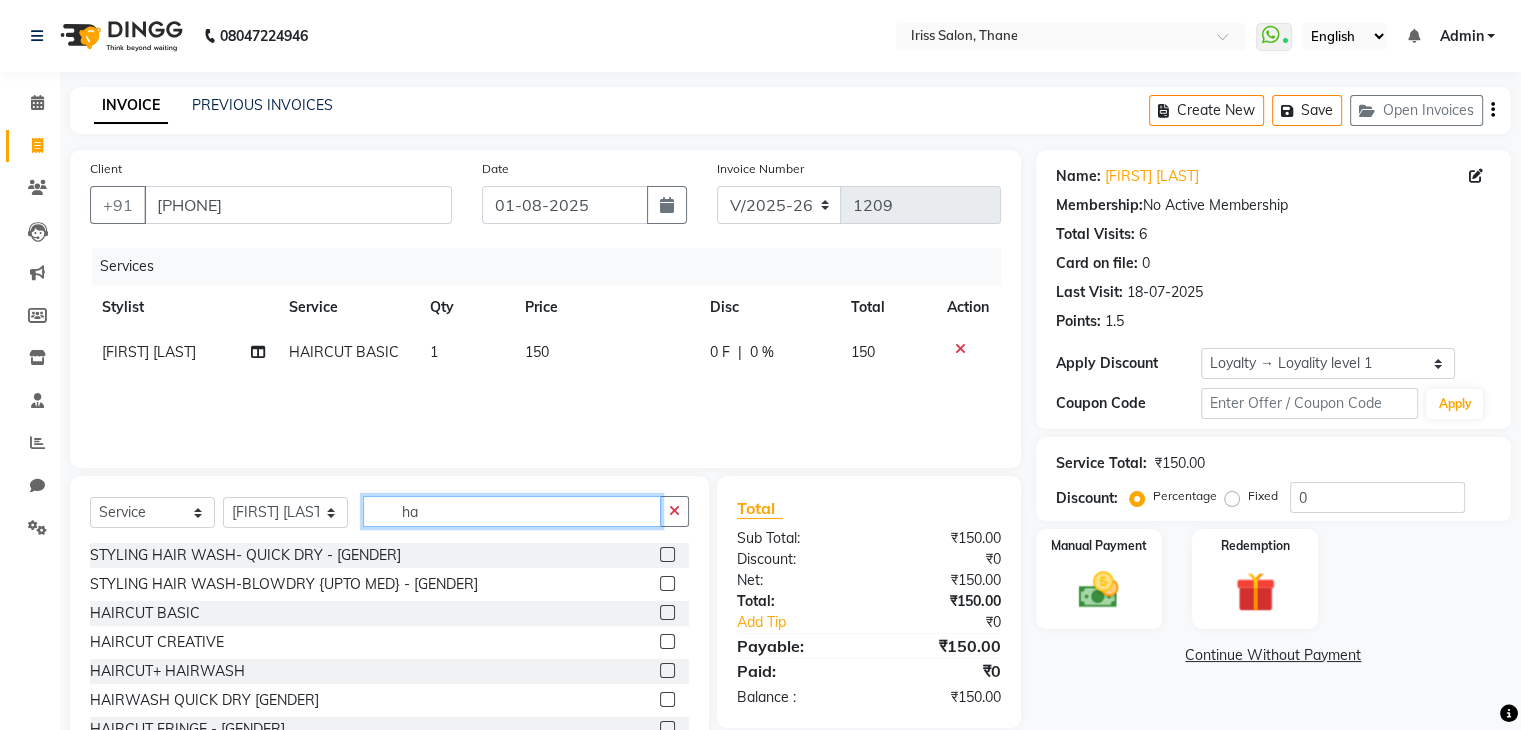 type on "h" 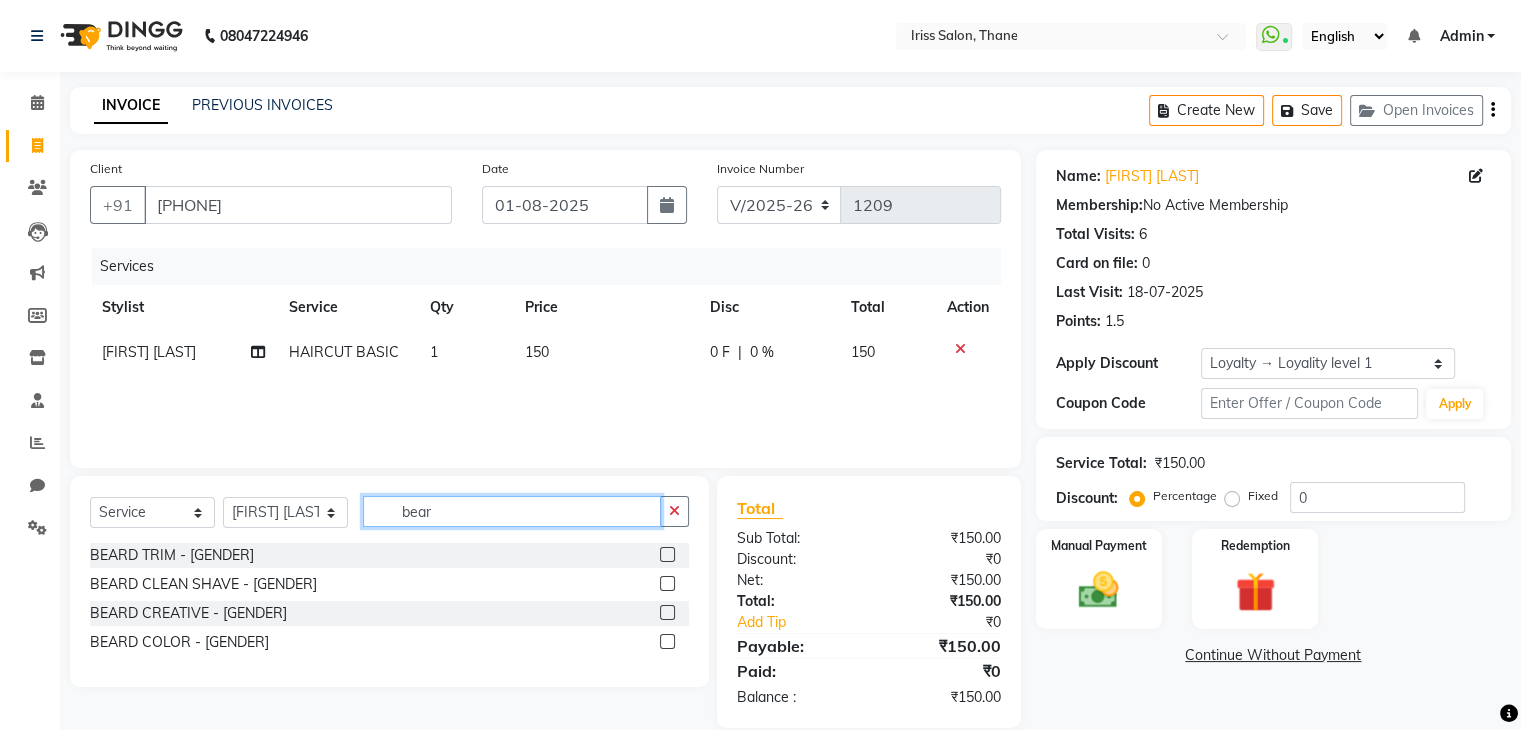 type on "bear" 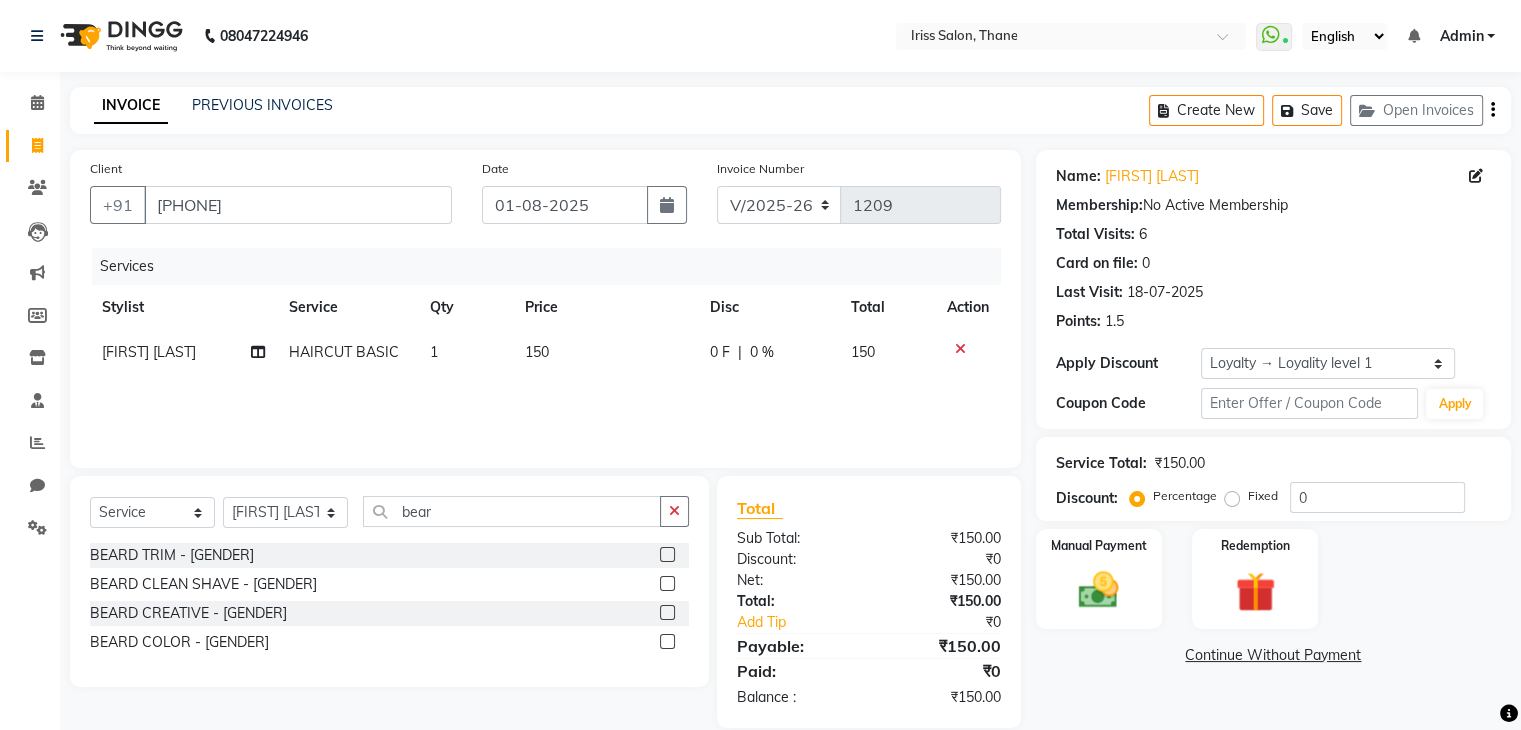click 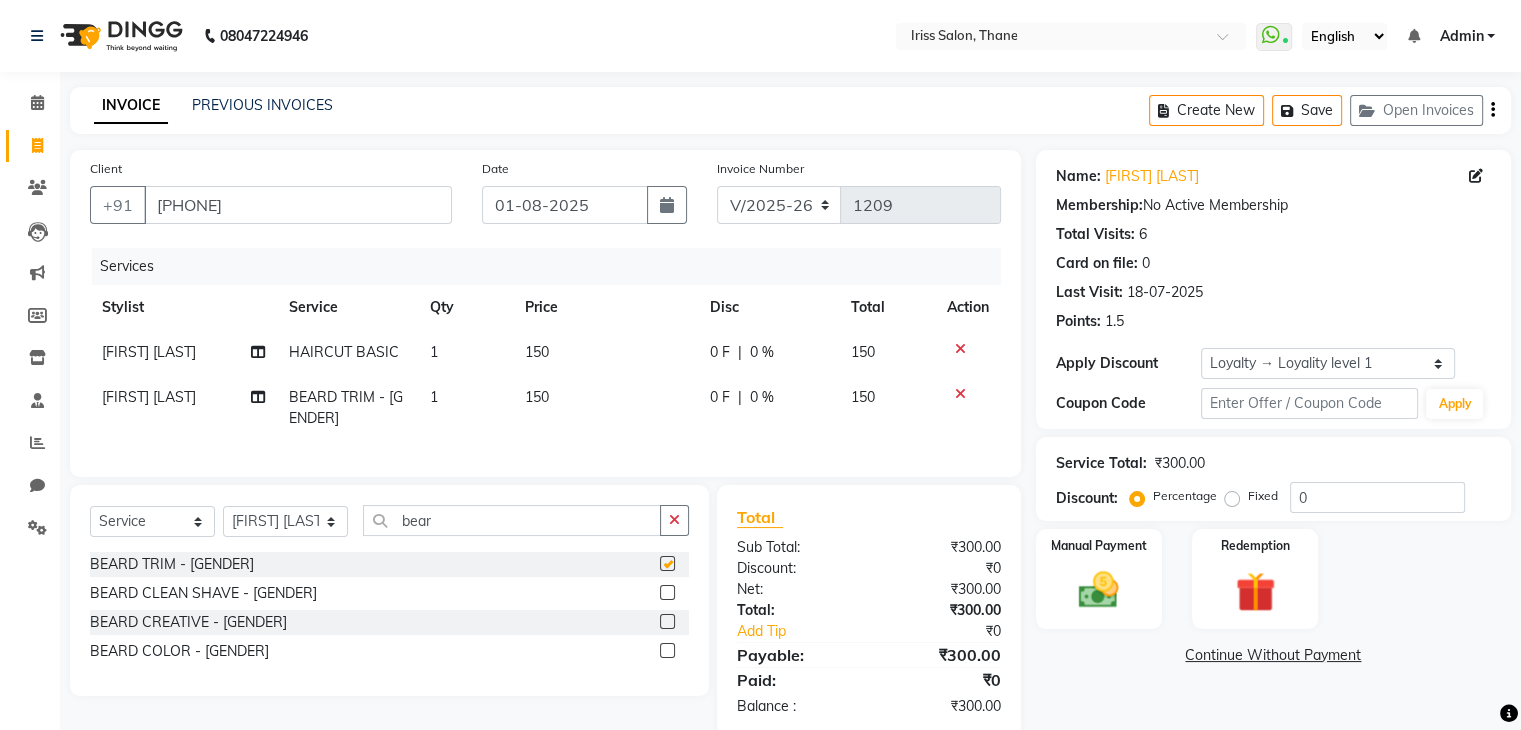 checkbox on "false" 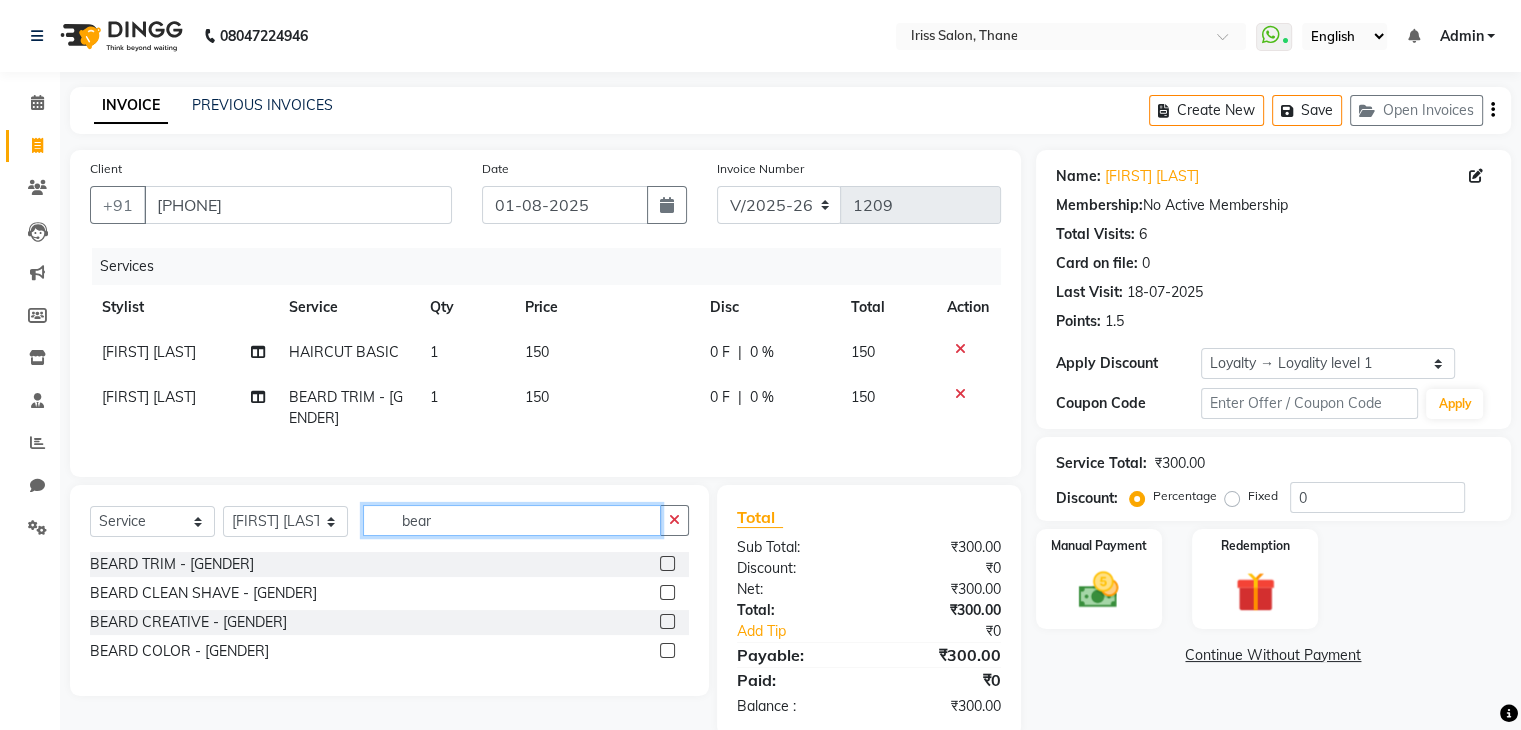 click on "bear" 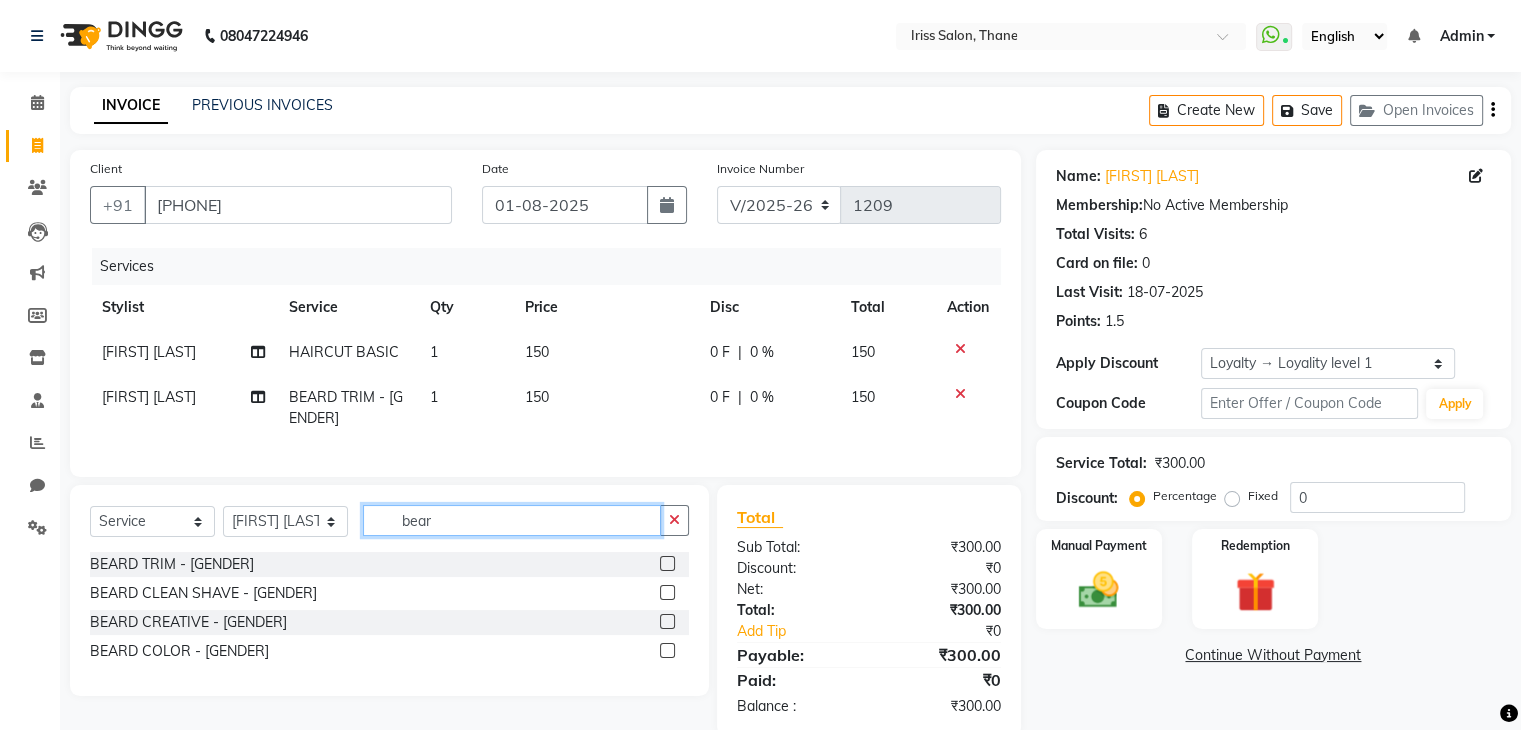 click on "bear" 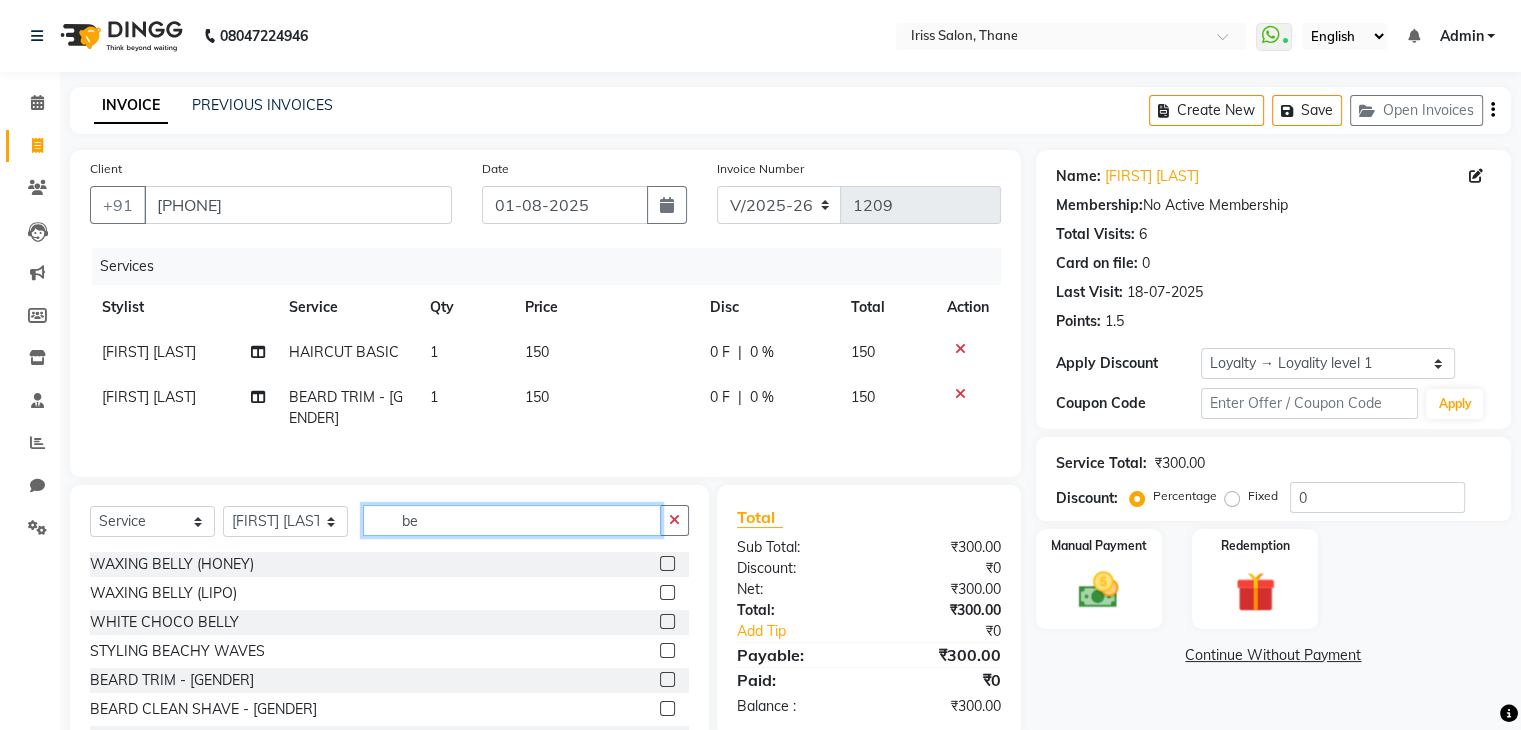 type on "b" 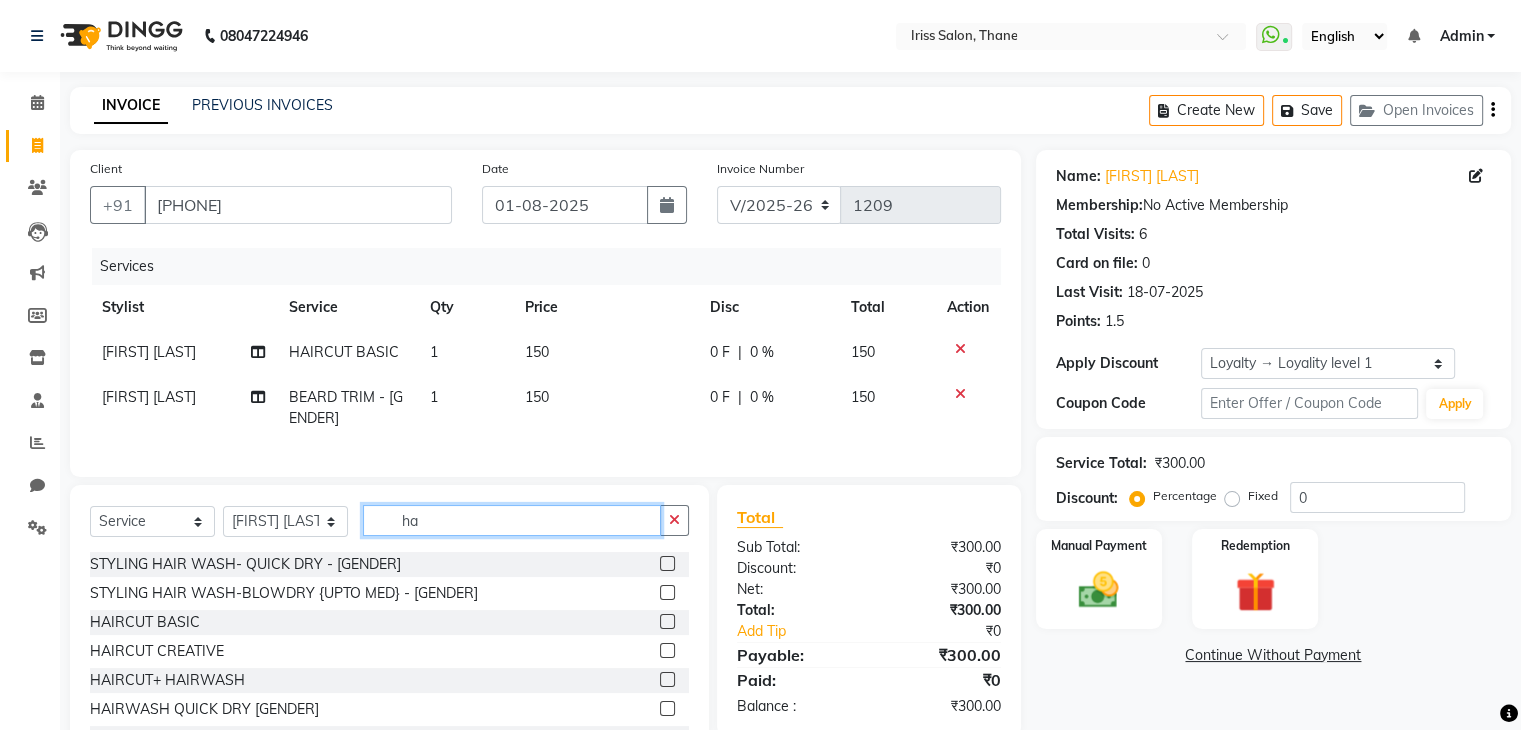 type on "h" 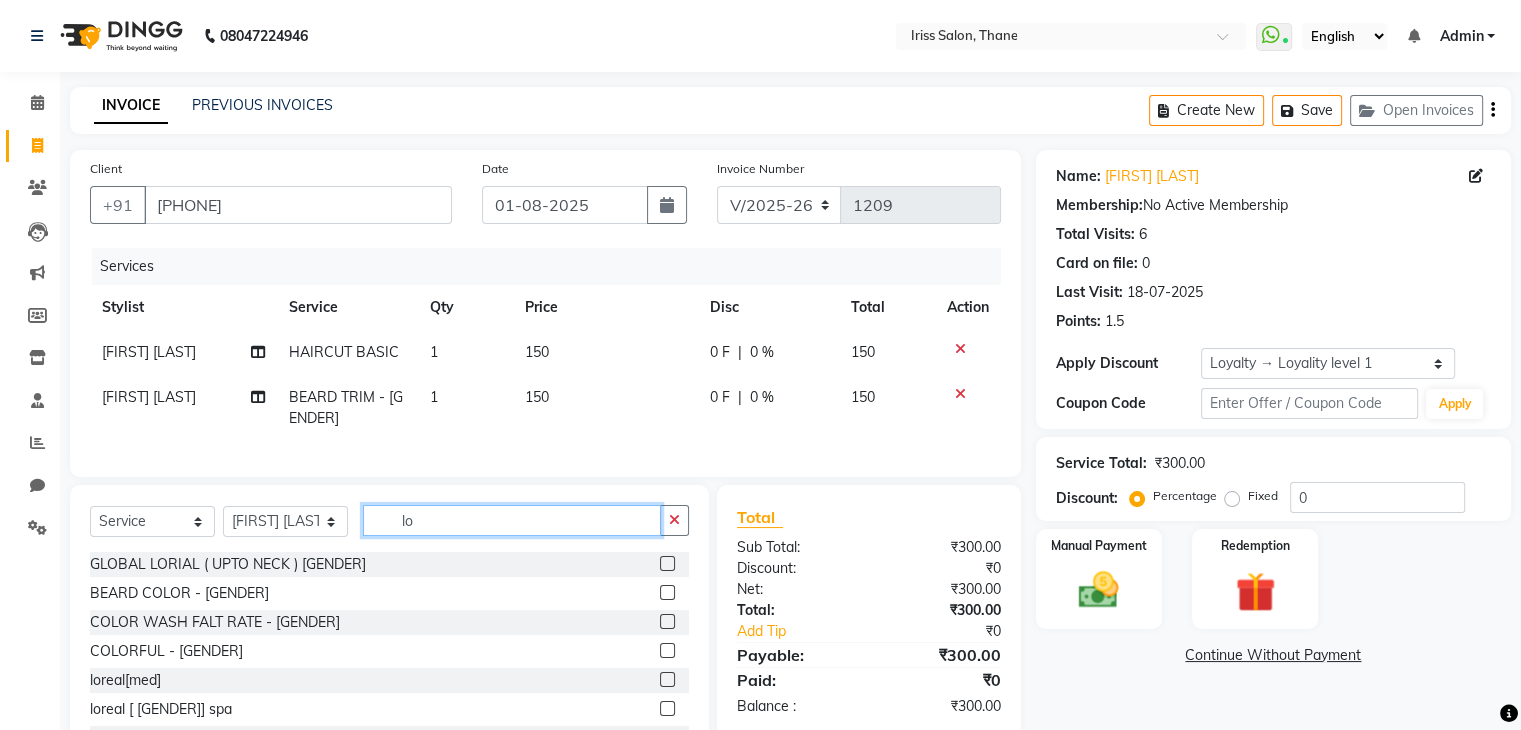 type on "l" 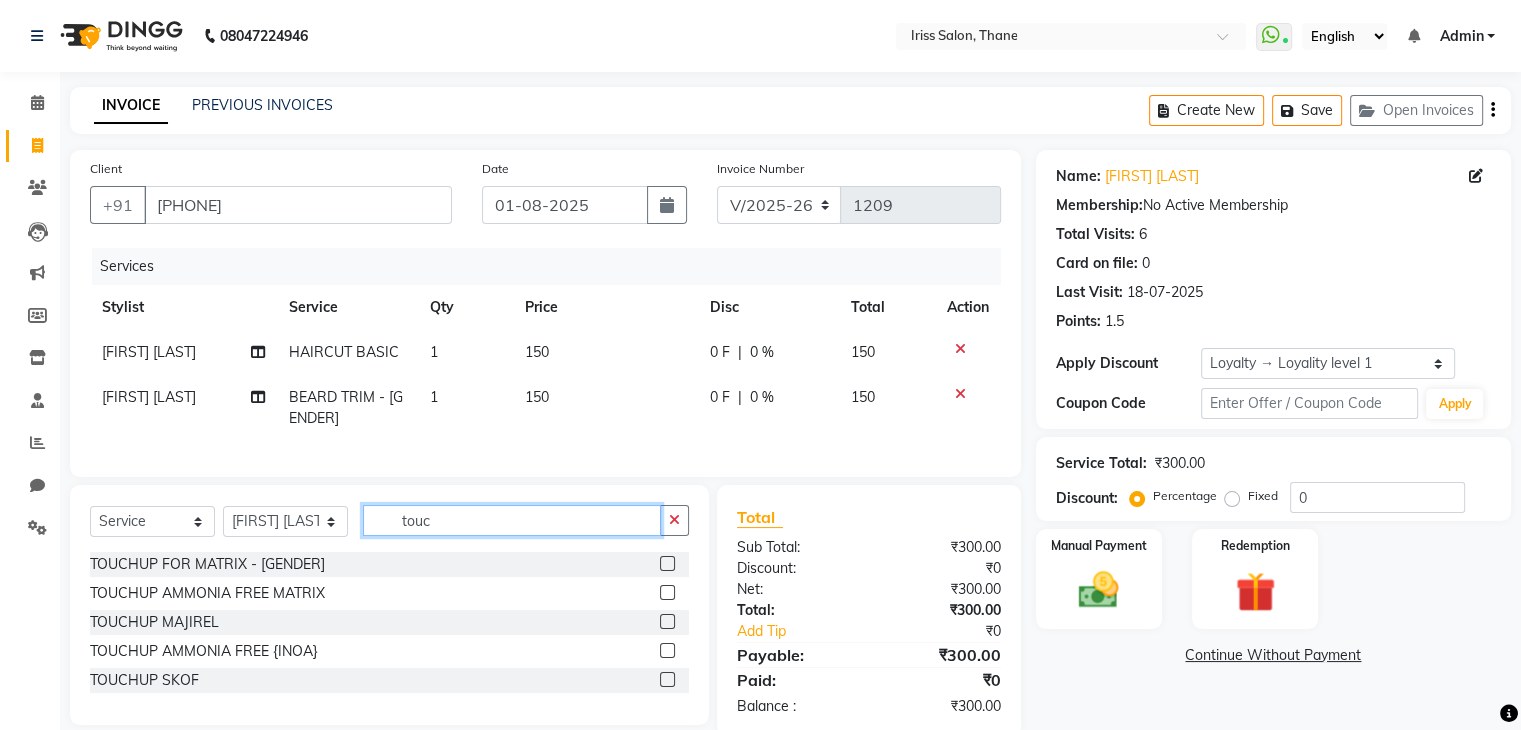 type on "touc" 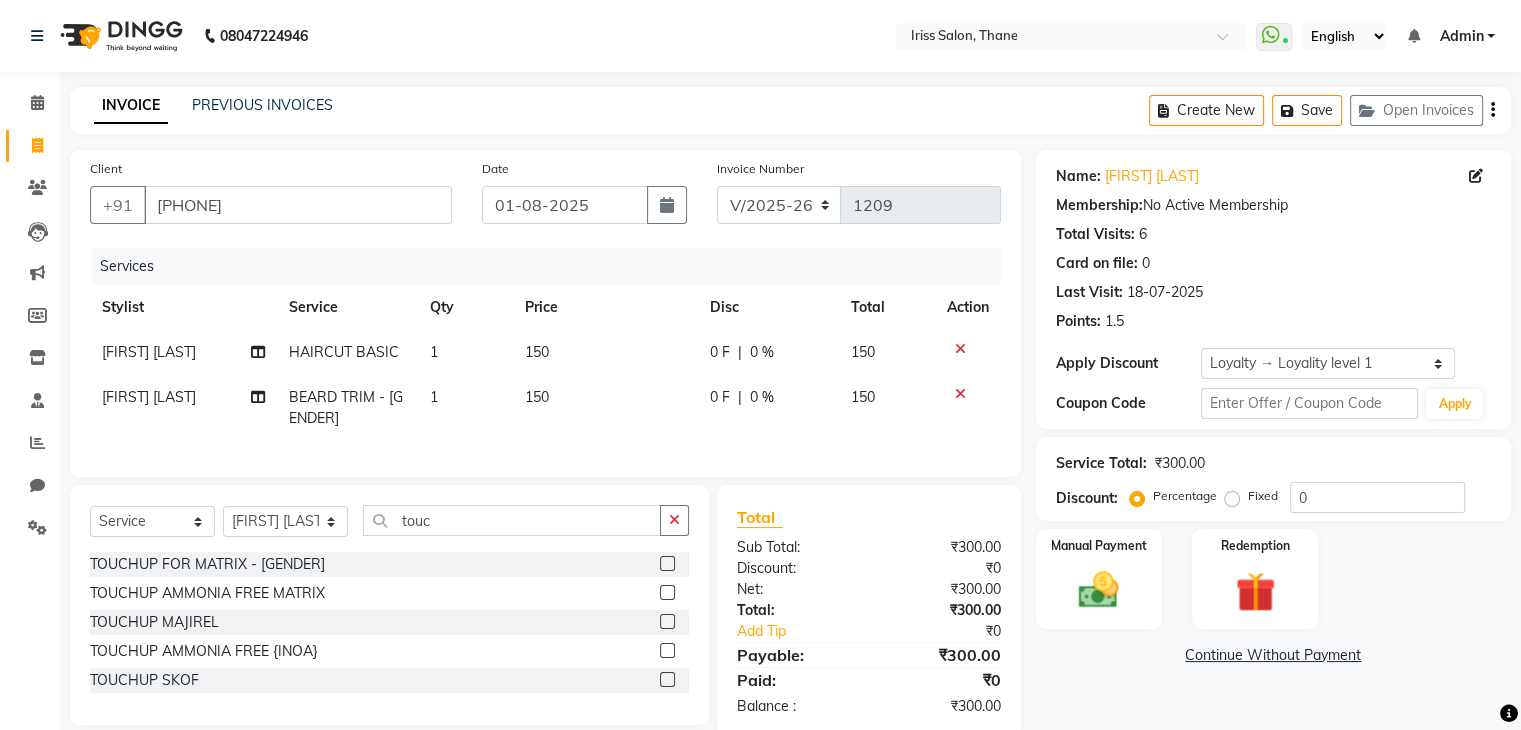 click 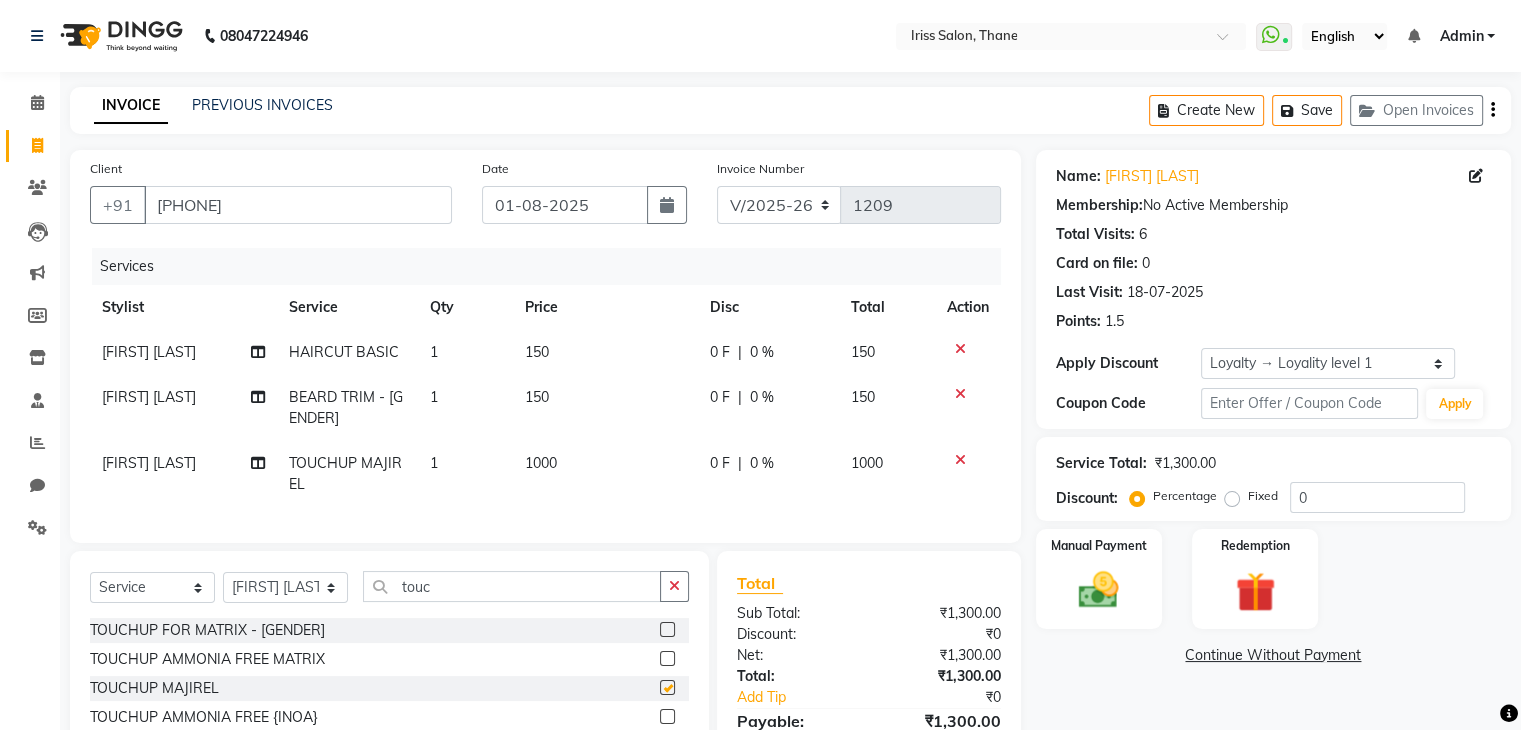 checkbox on "false" 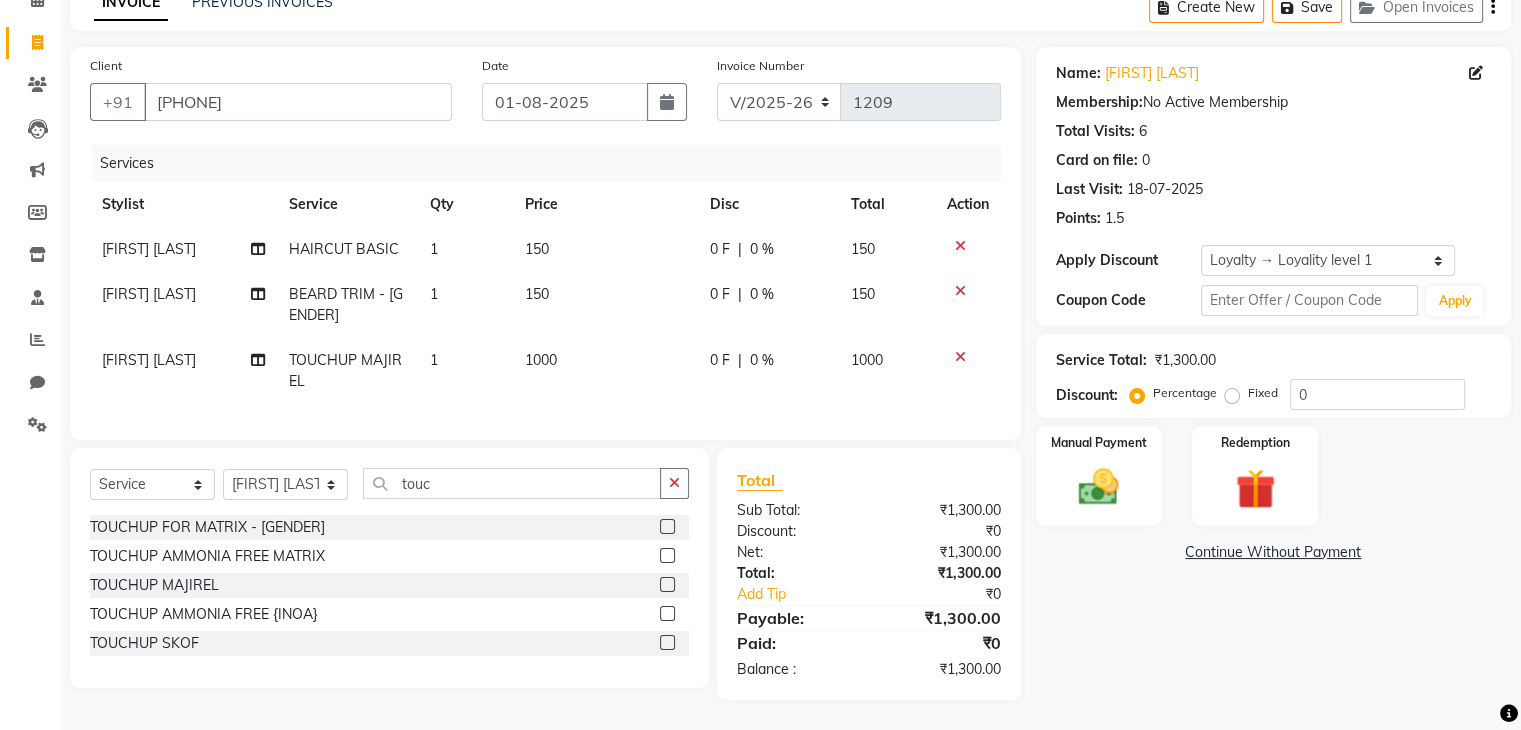 scroll, scrollTop: 119, scrollLeft: 0, axis: vertical 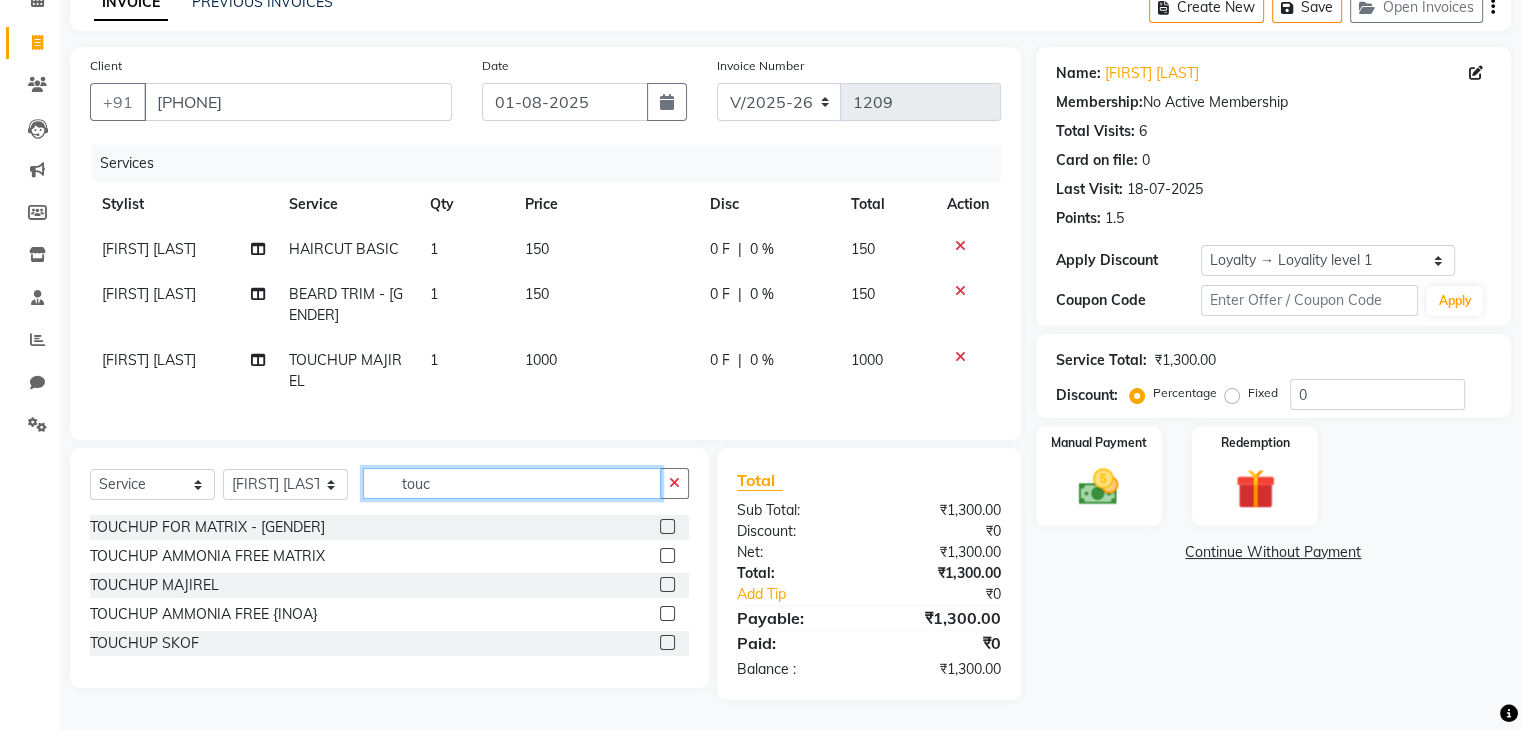 click on "touc" 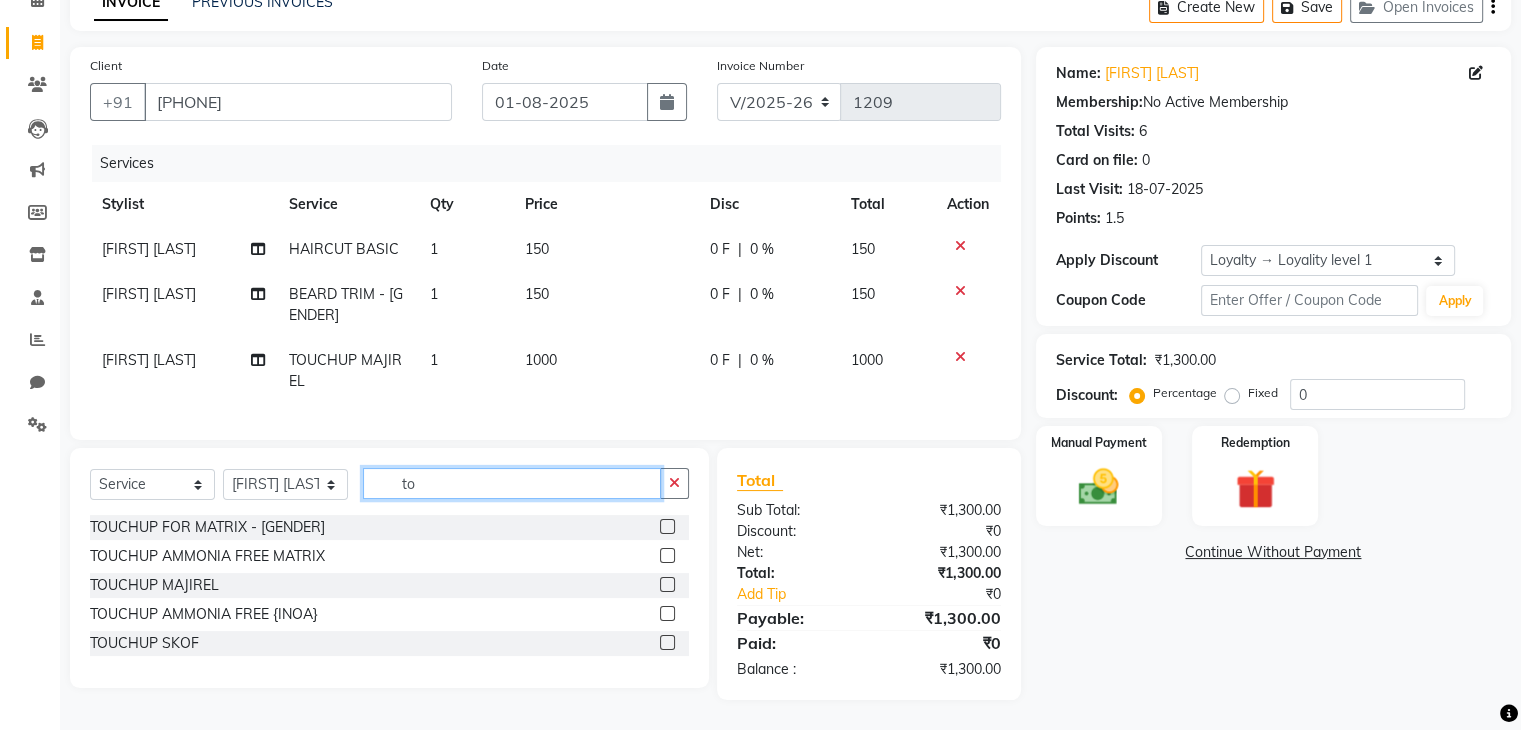type on "t" 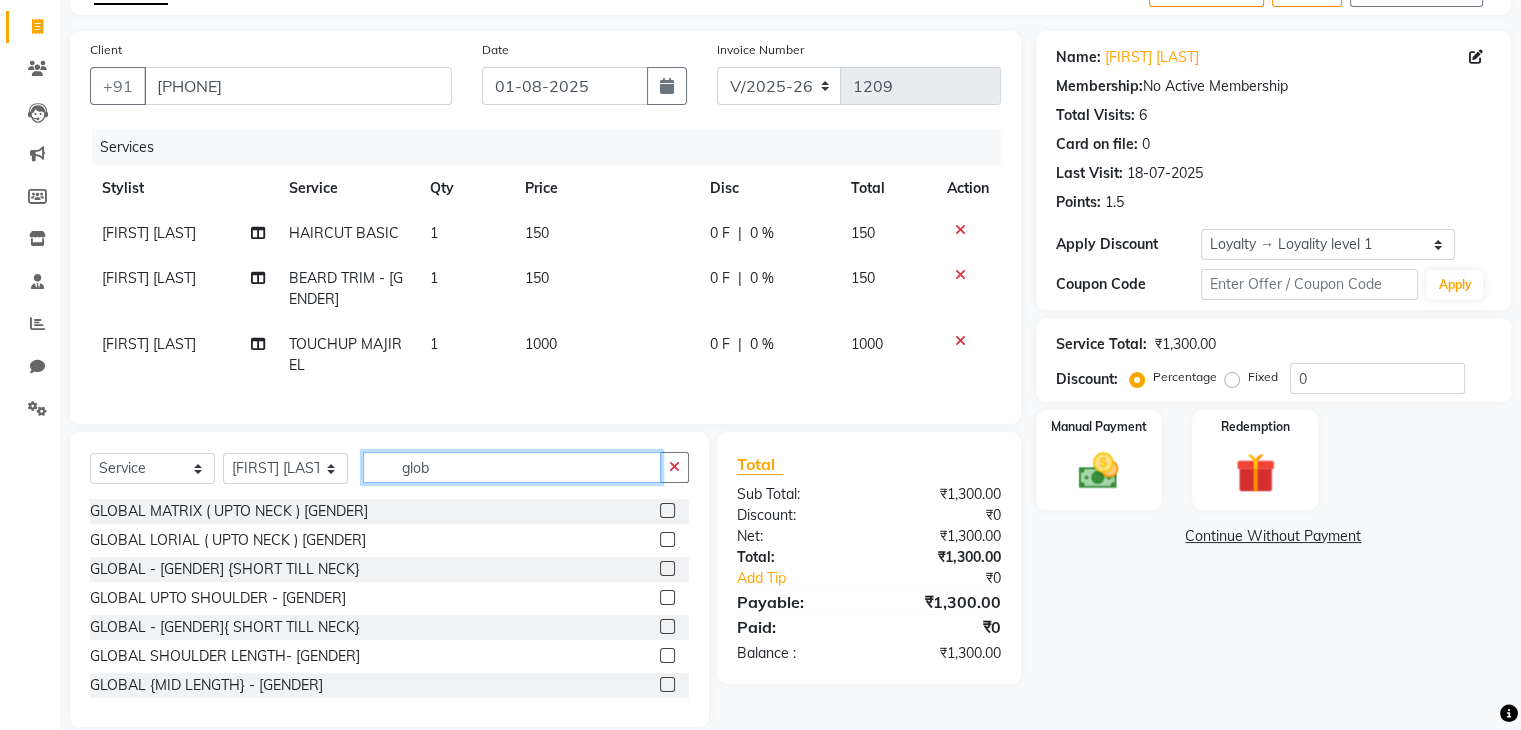 type on "glob" 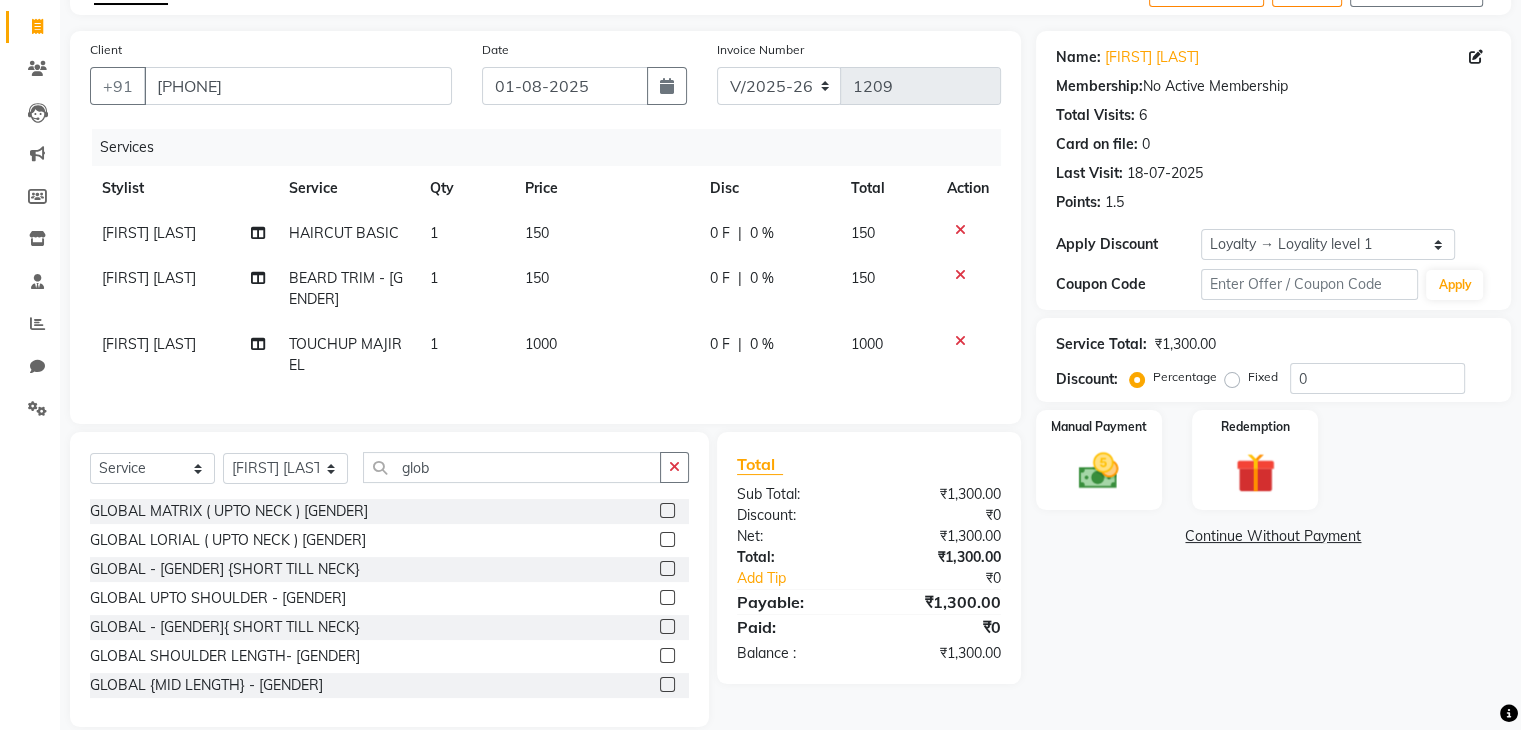 click 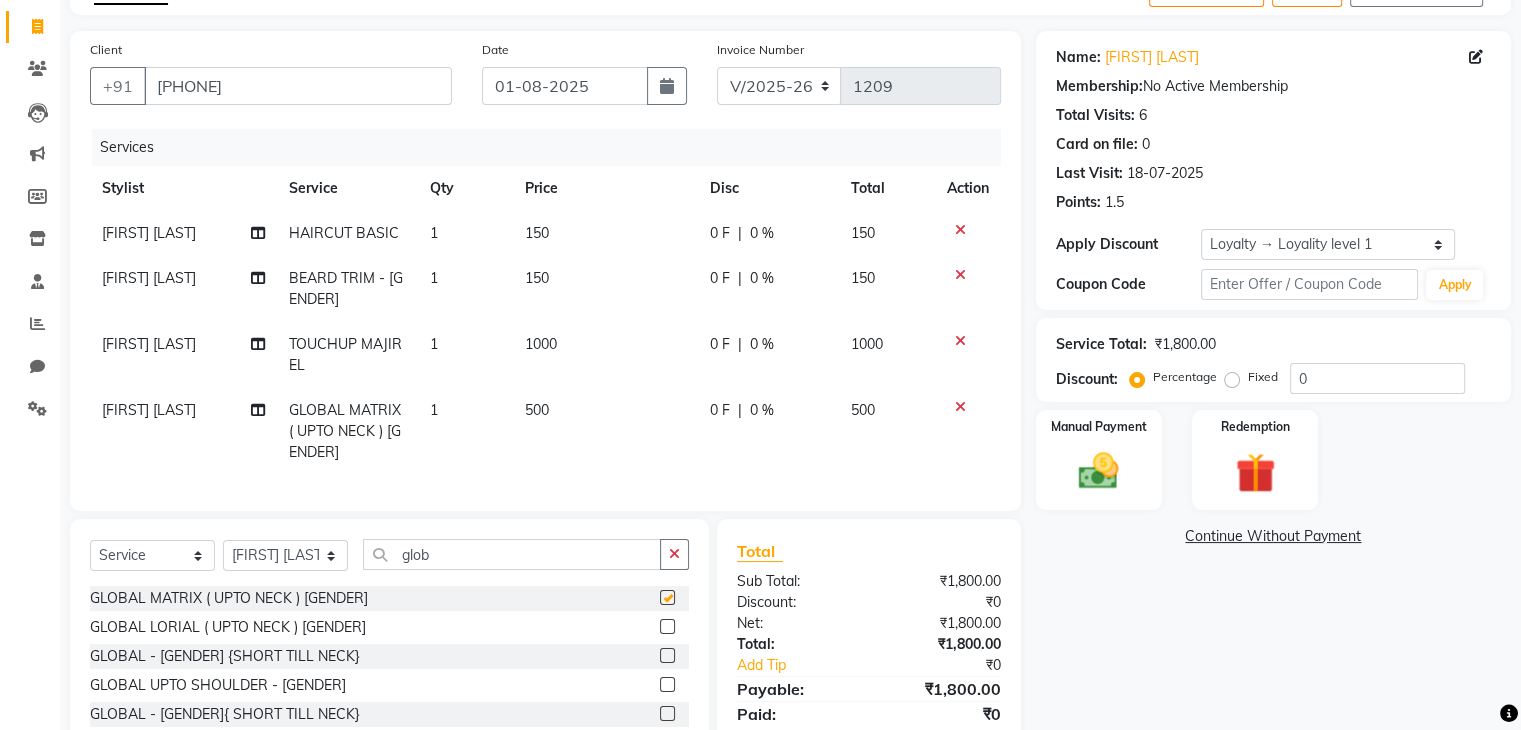checkbox on "false" 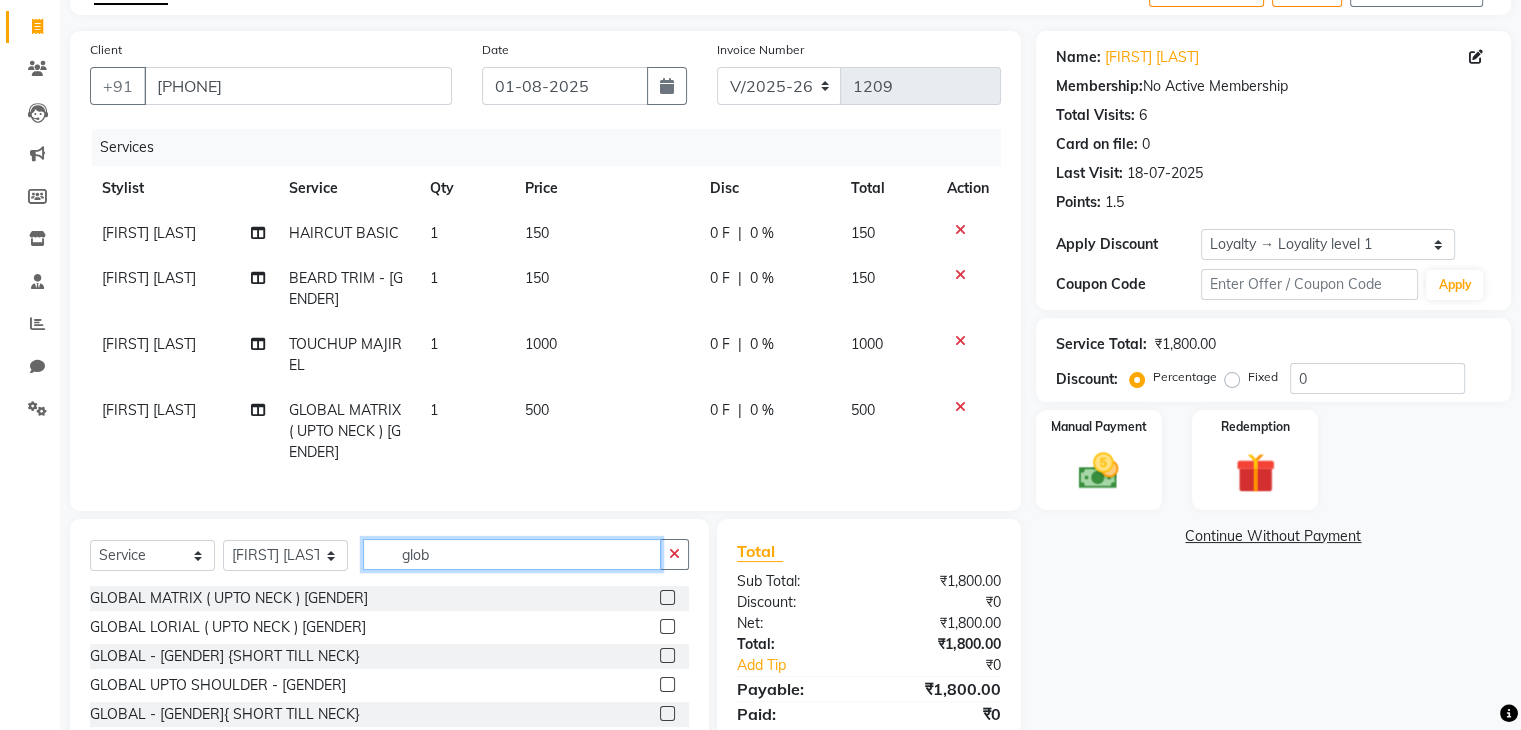 click on "glob" 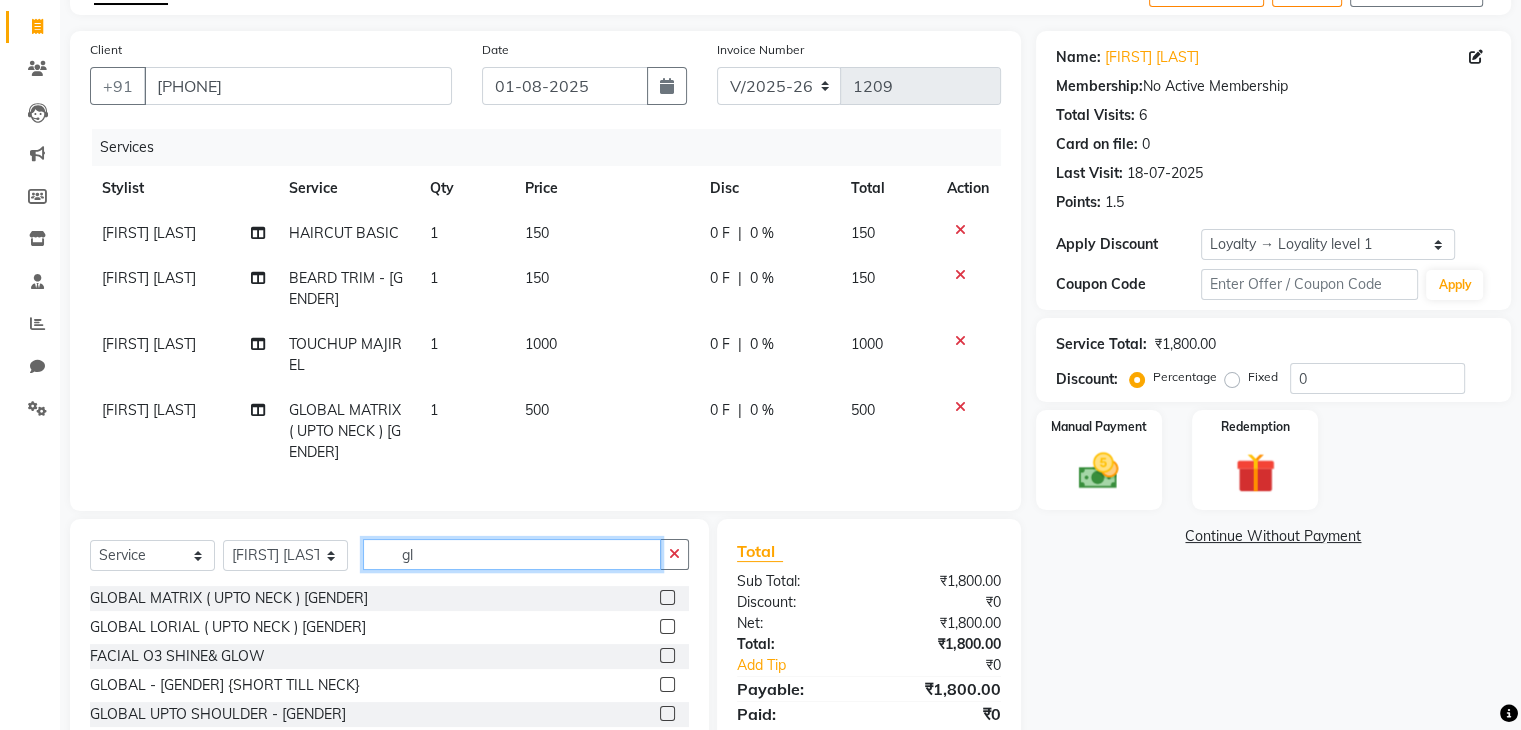 type on "g" 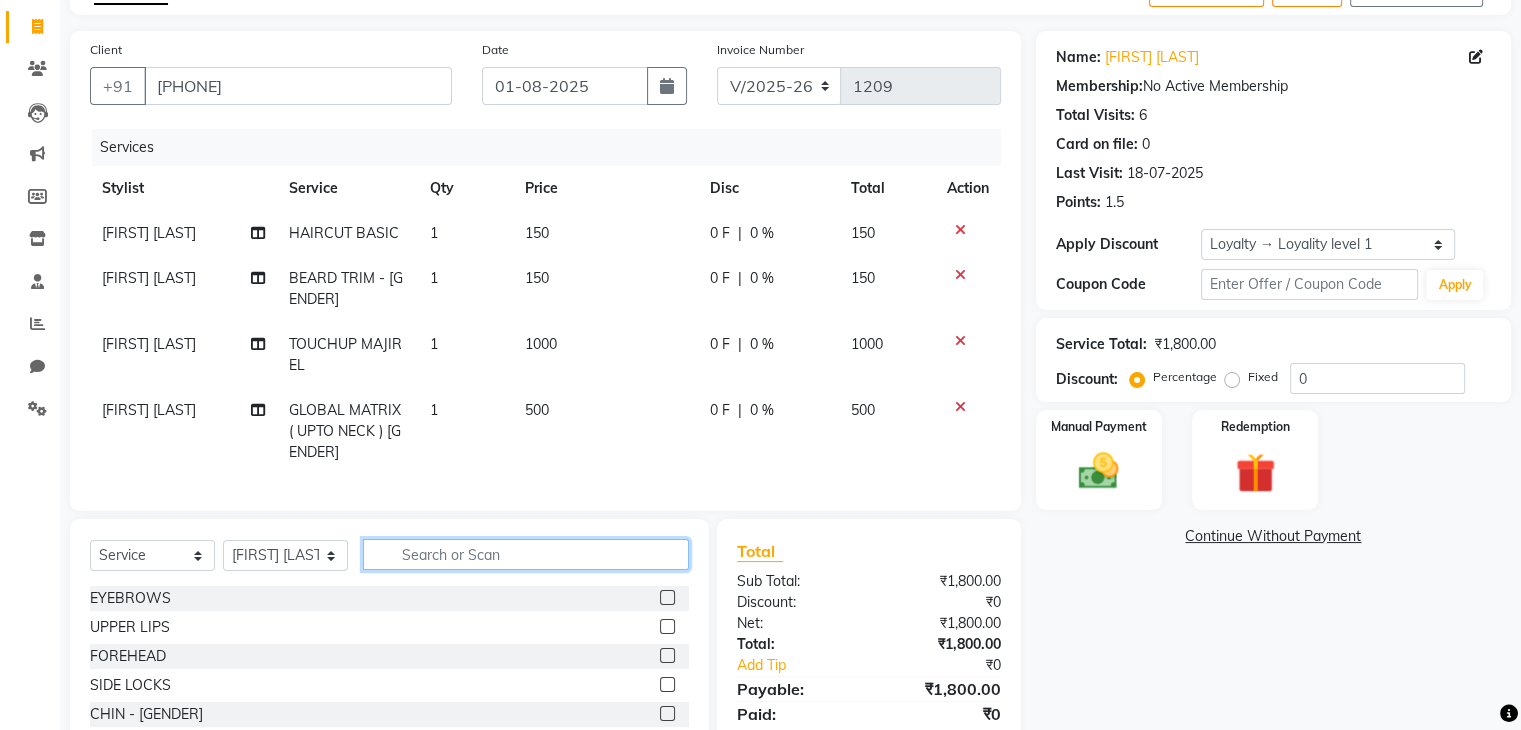 type 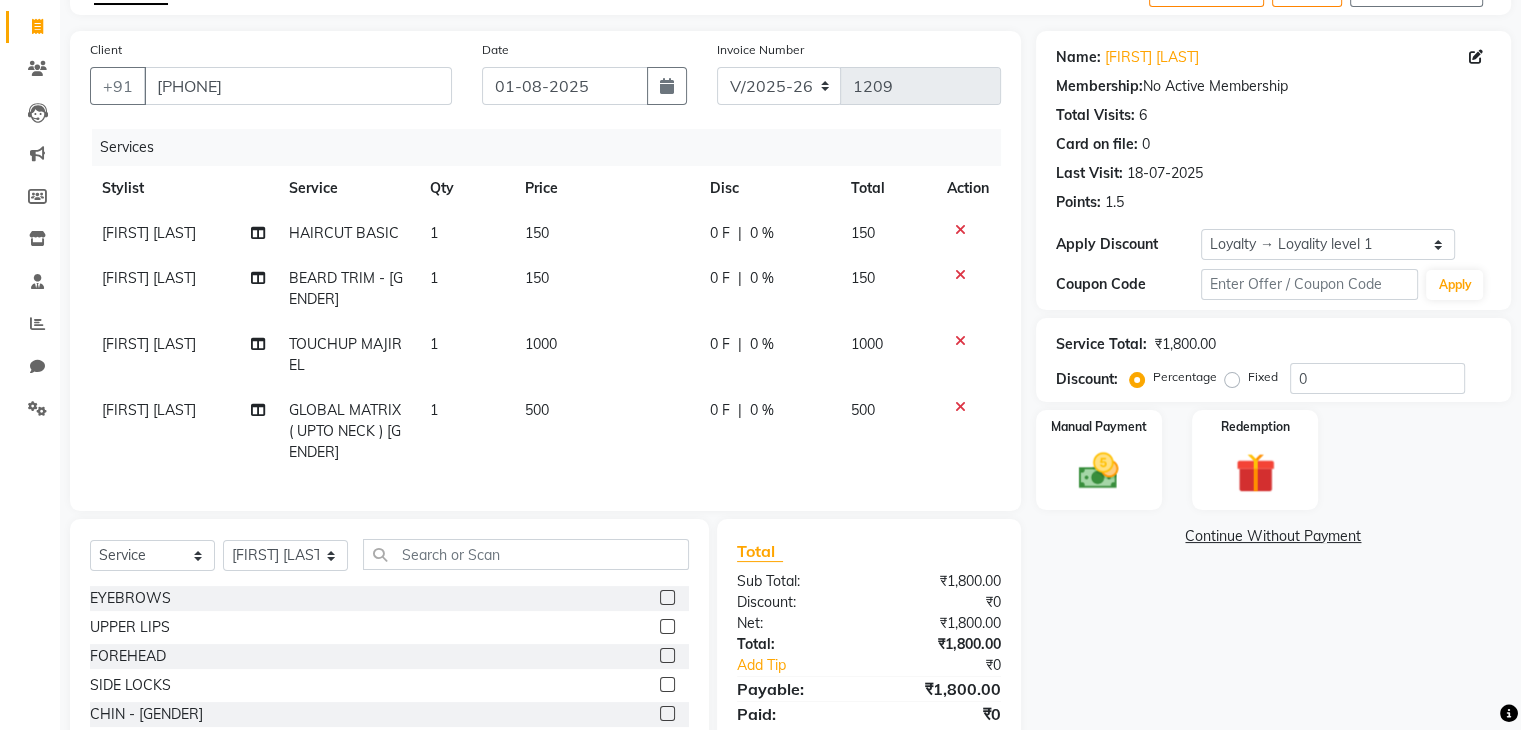 click 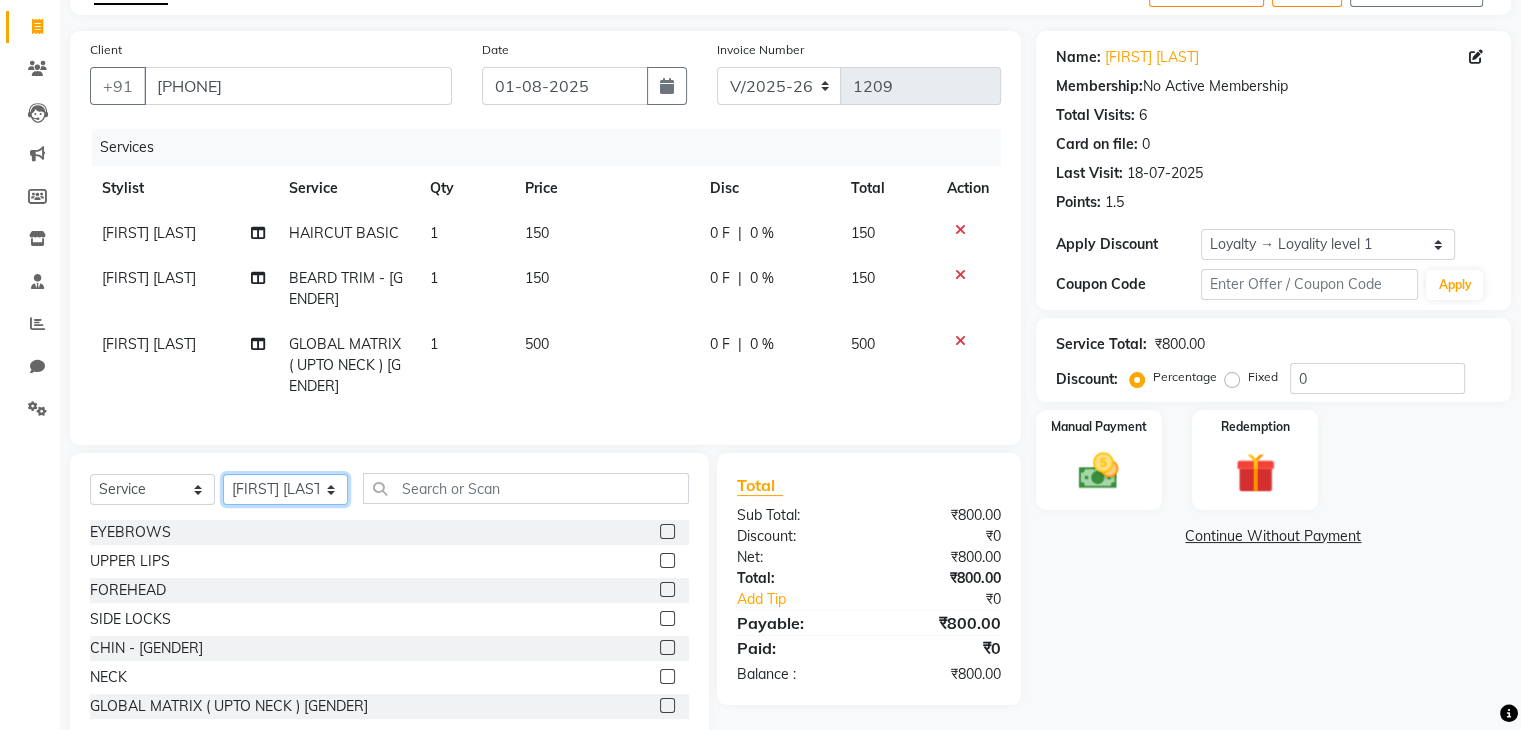 click on "Select Stylist [FIRST] [LAST] [FIRST] [LAST] [FIRST] [LAST] [FIRST] [LAST] [FIRST] [LAST] [FIRST] [LAST] [FIRST] [LAST]" 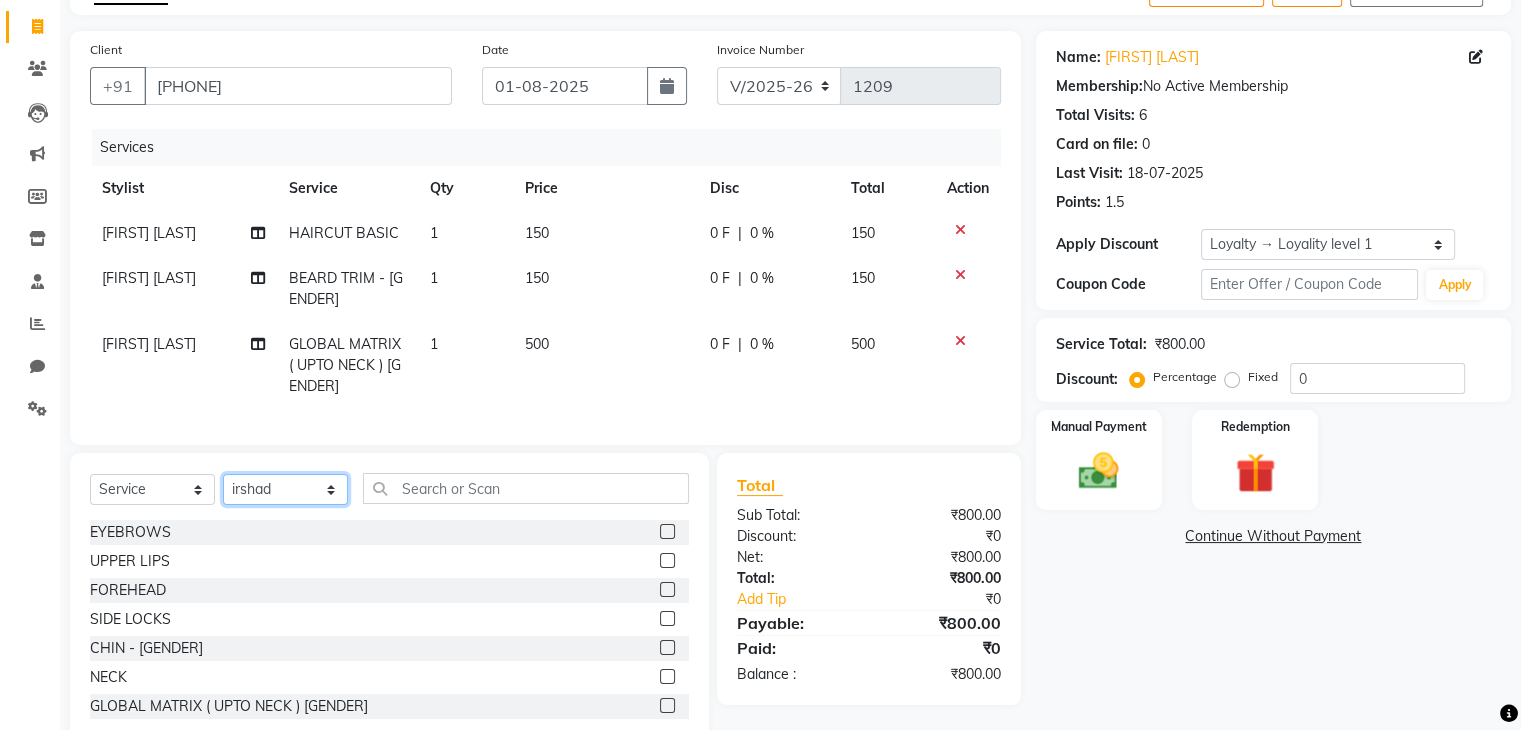click on "Select Stylist [FIRST] [LAST] [FIRST] [LAST] [FIRST] [LAST] [FIRST] [LAST] [FIRST] [LAST] [FIRST] [LAST] [FIRST] [LAST]" 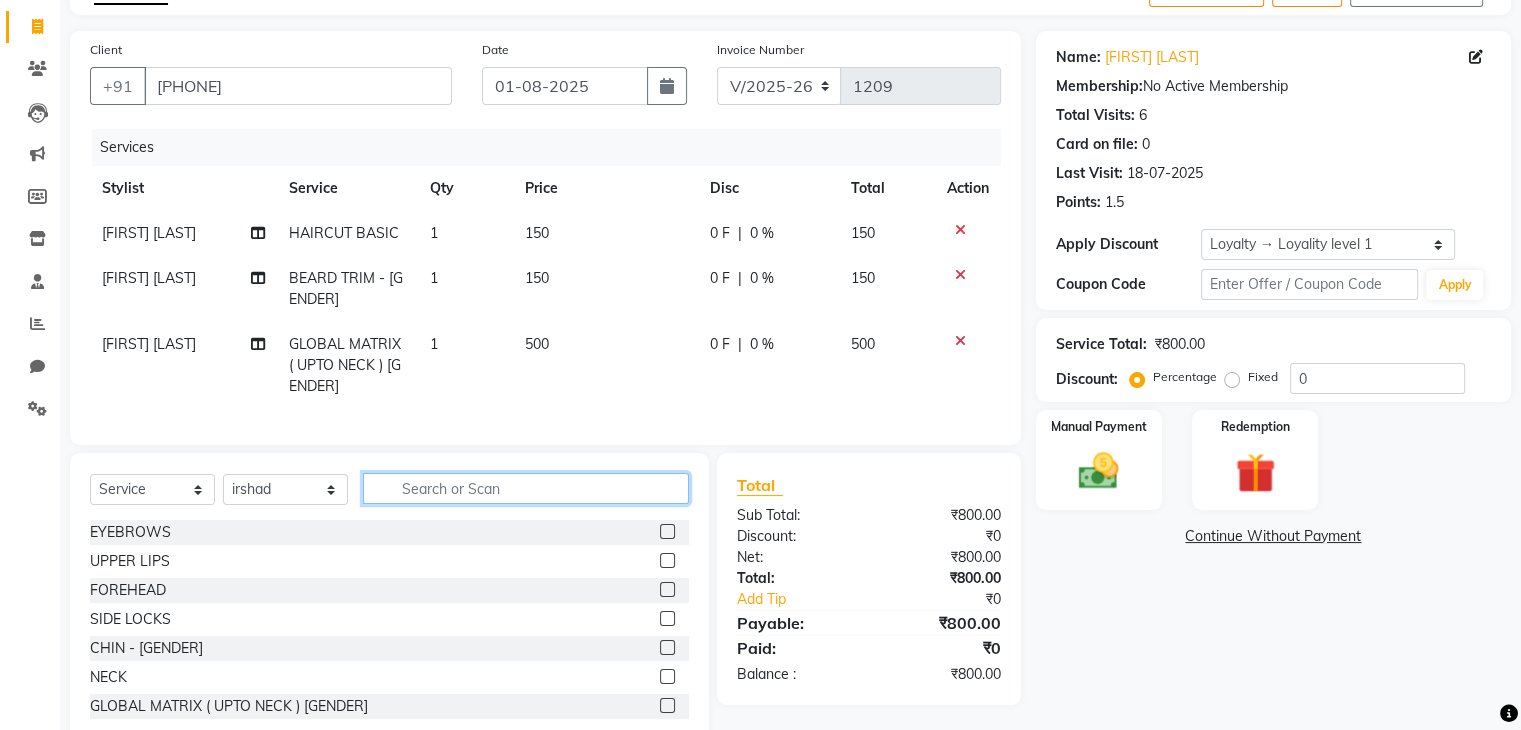 click 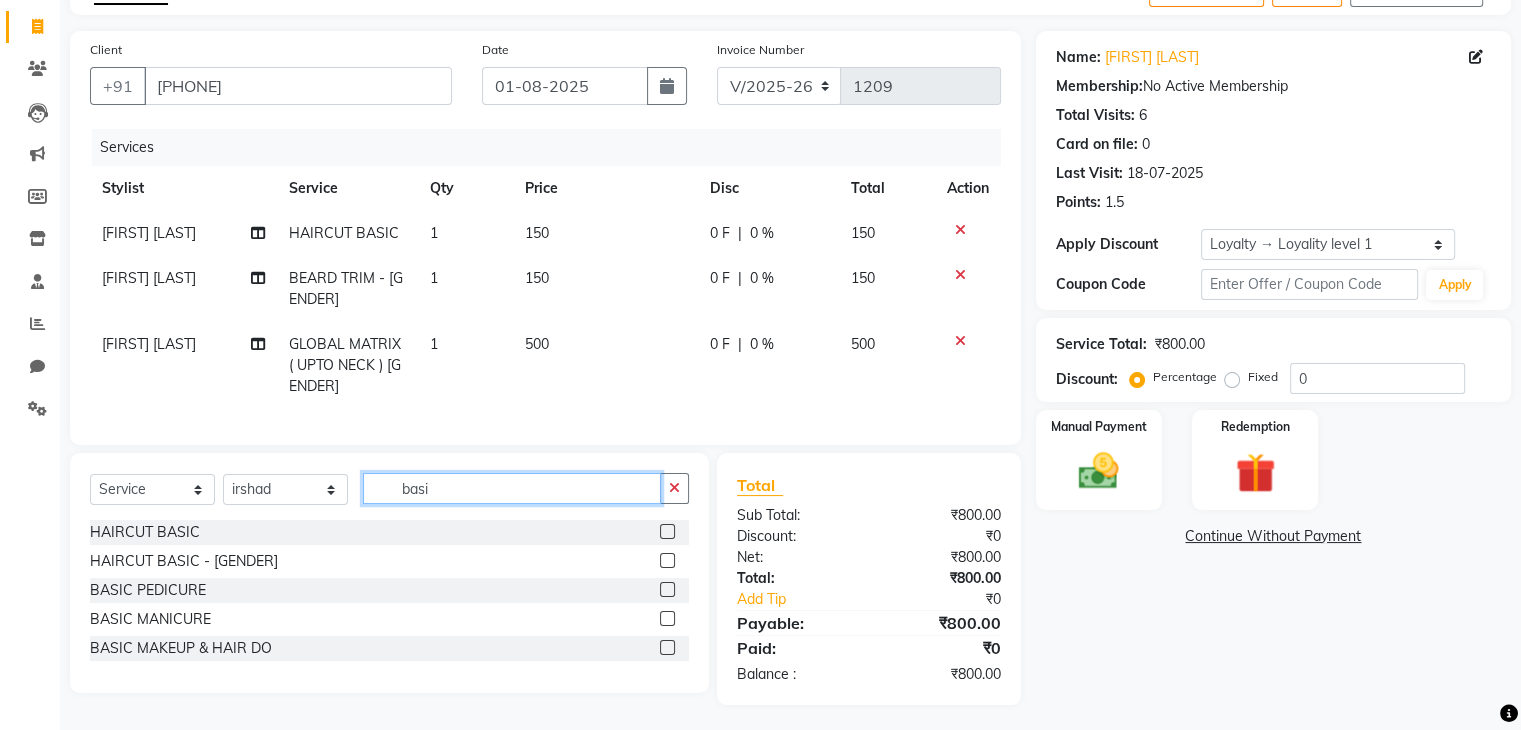 type on "basi" 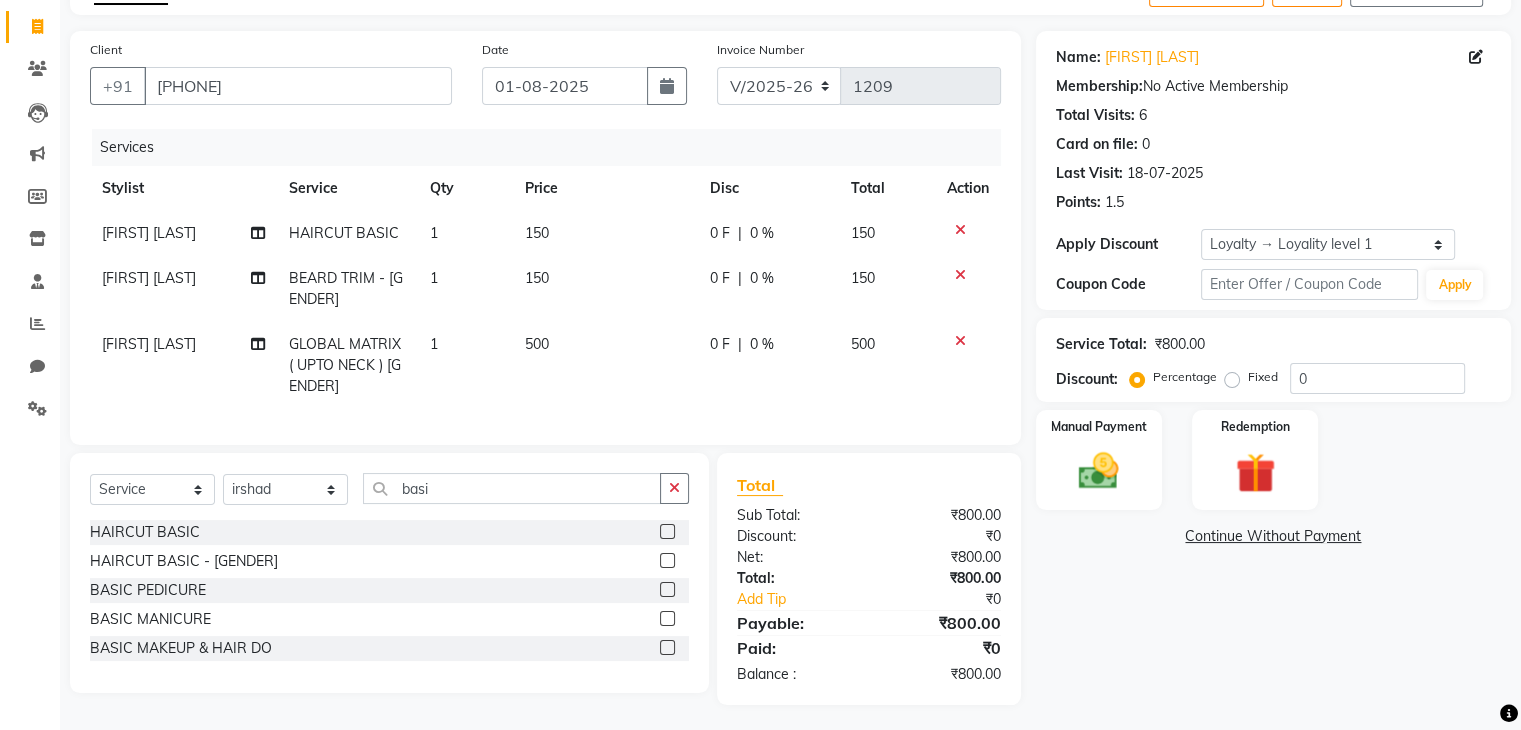 click 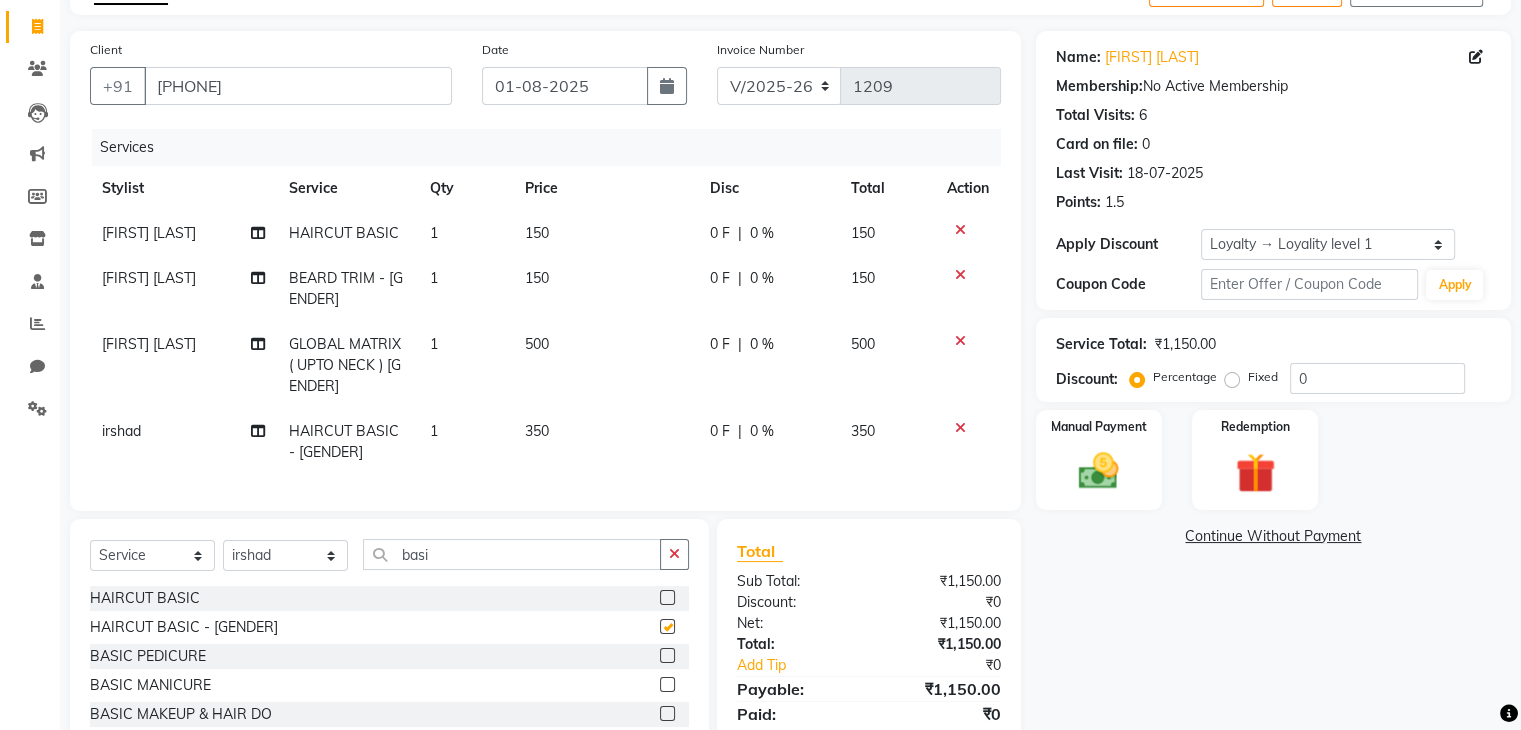 checkbox on "false" 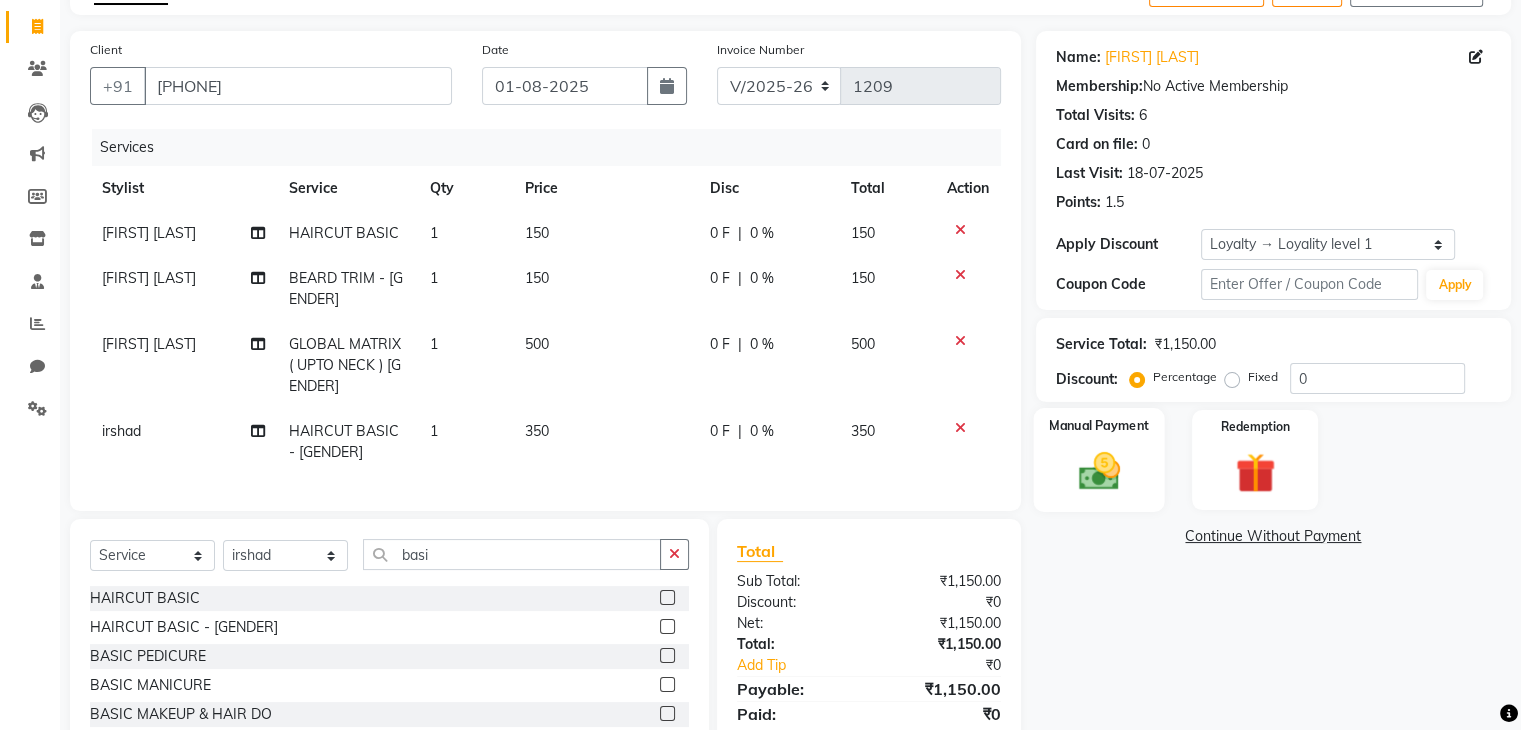 click 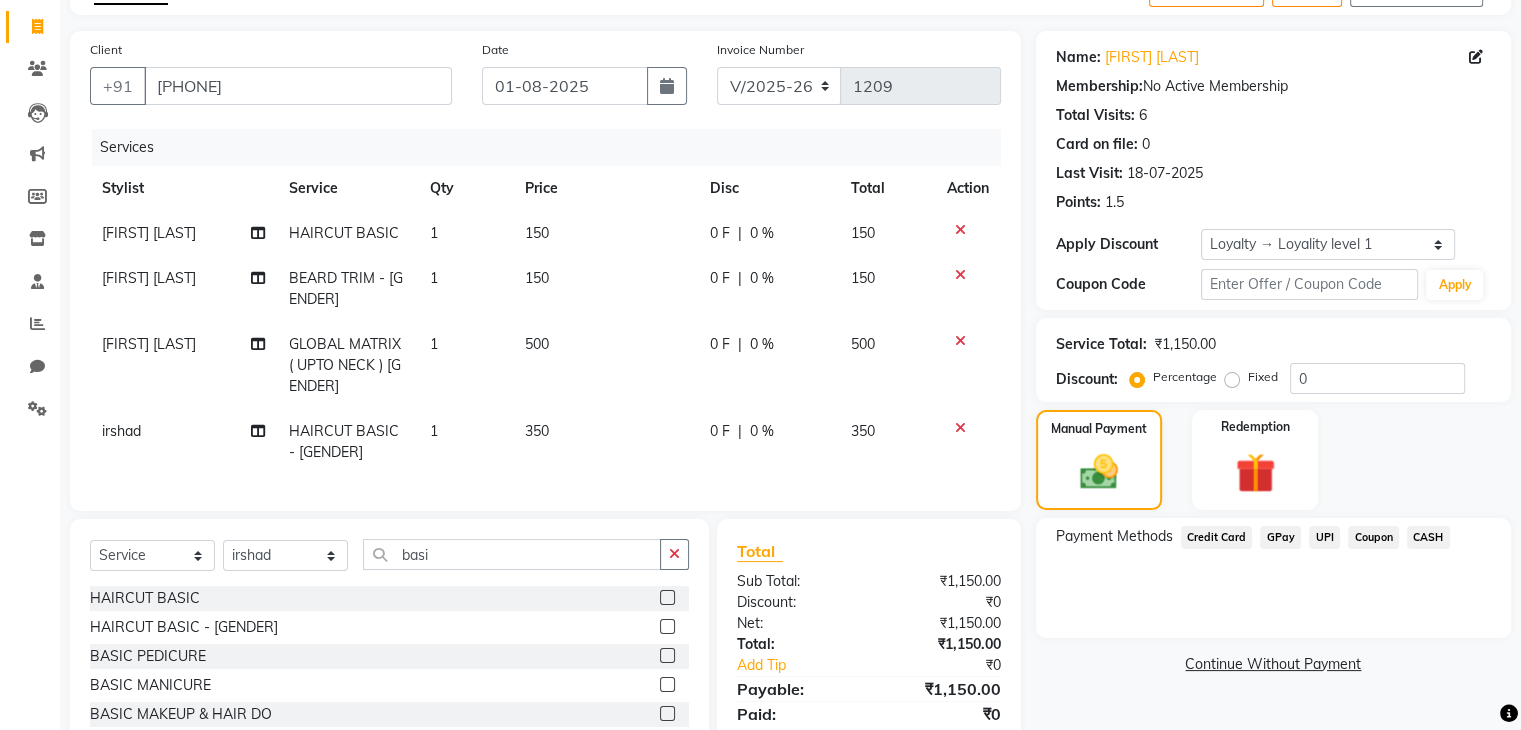 click on "UPI" 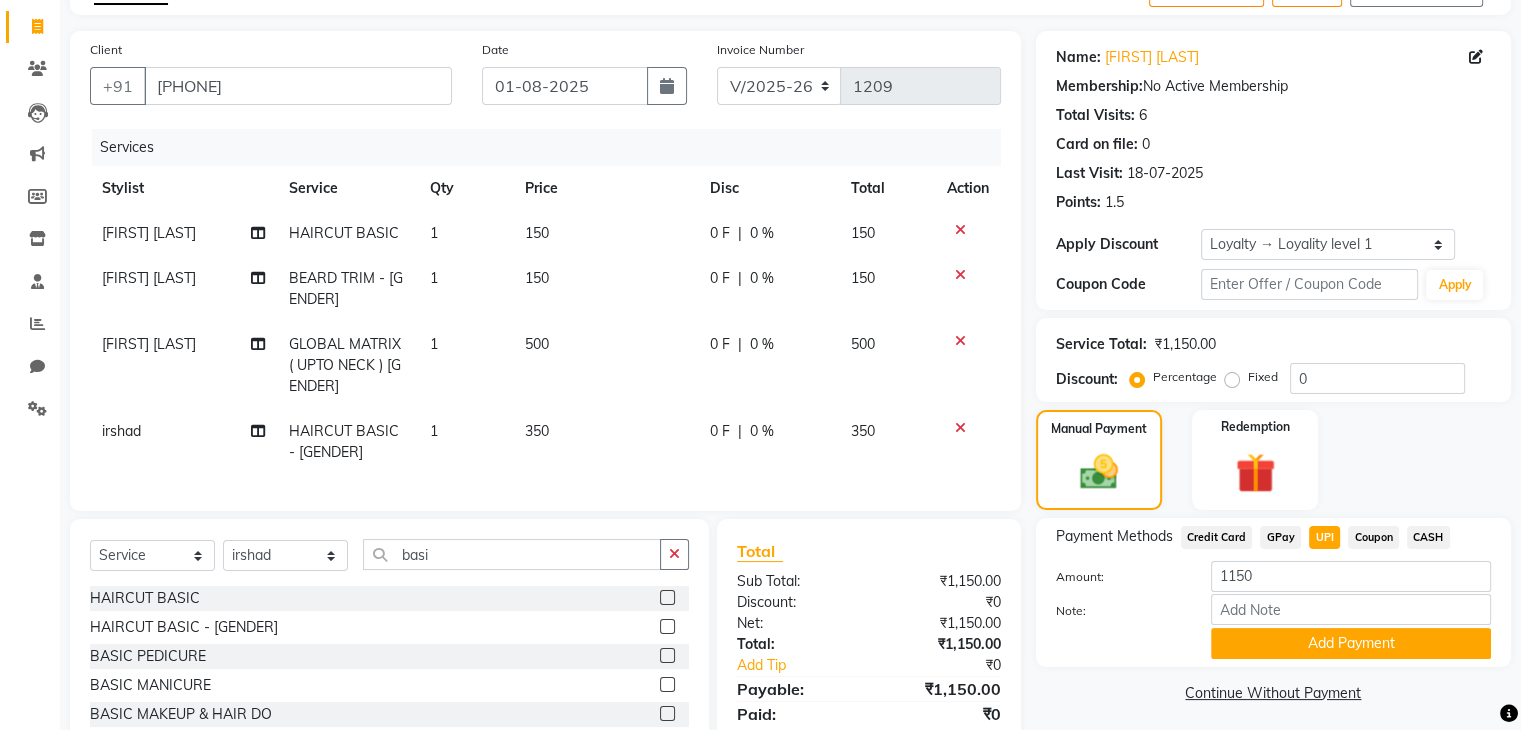 scroll, scrollTop: 206, scrollLeft: 0, axis: vertical 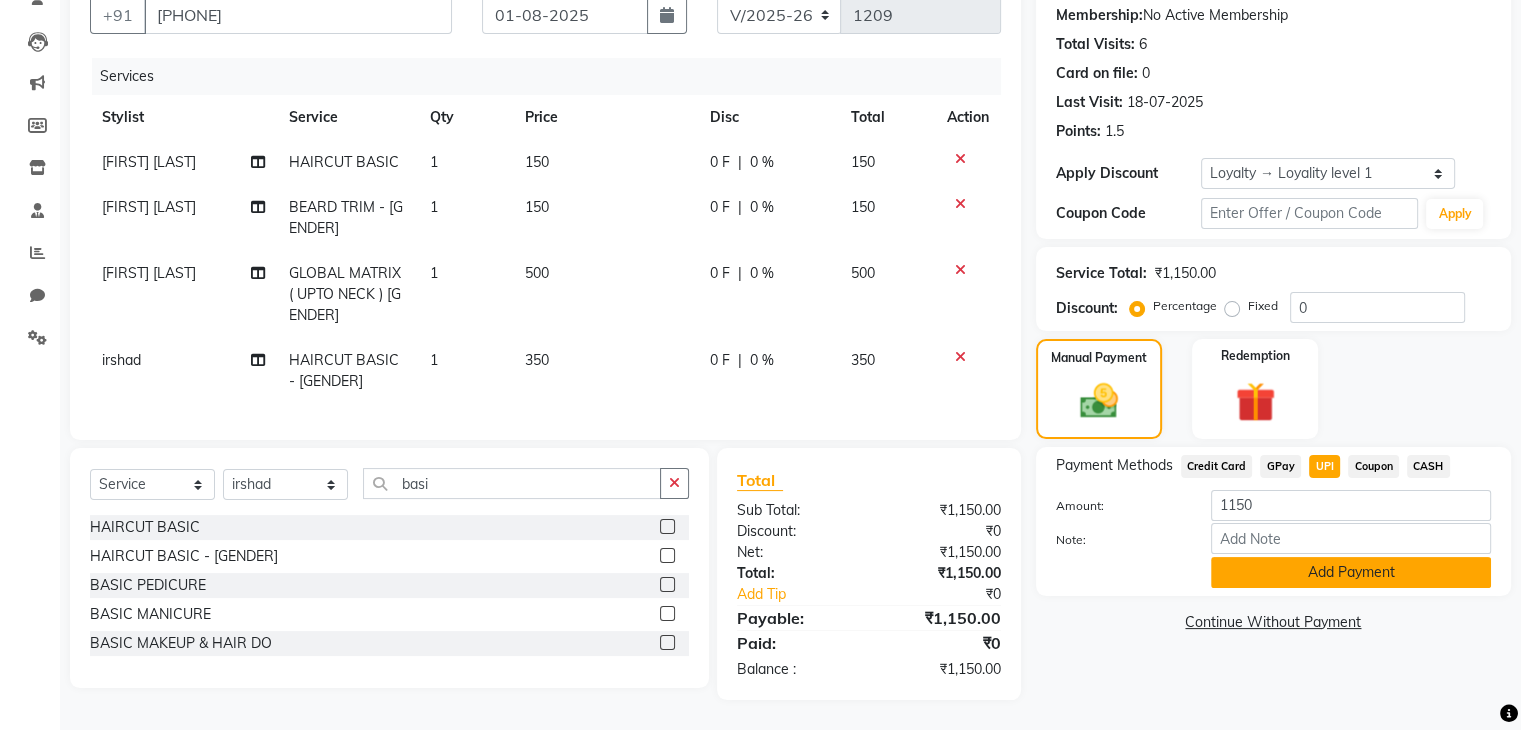 click on "Add Payment" 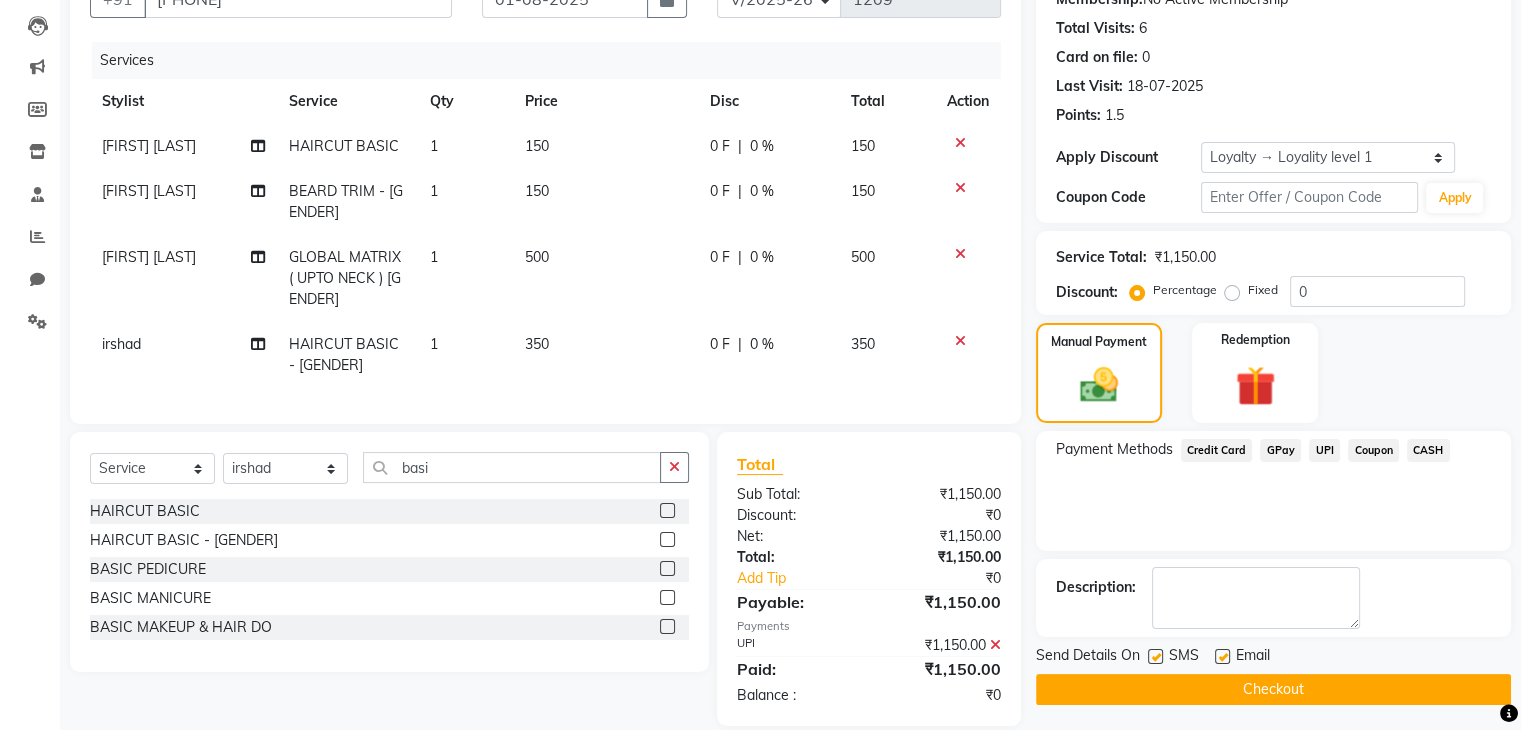 click on "Checkout" 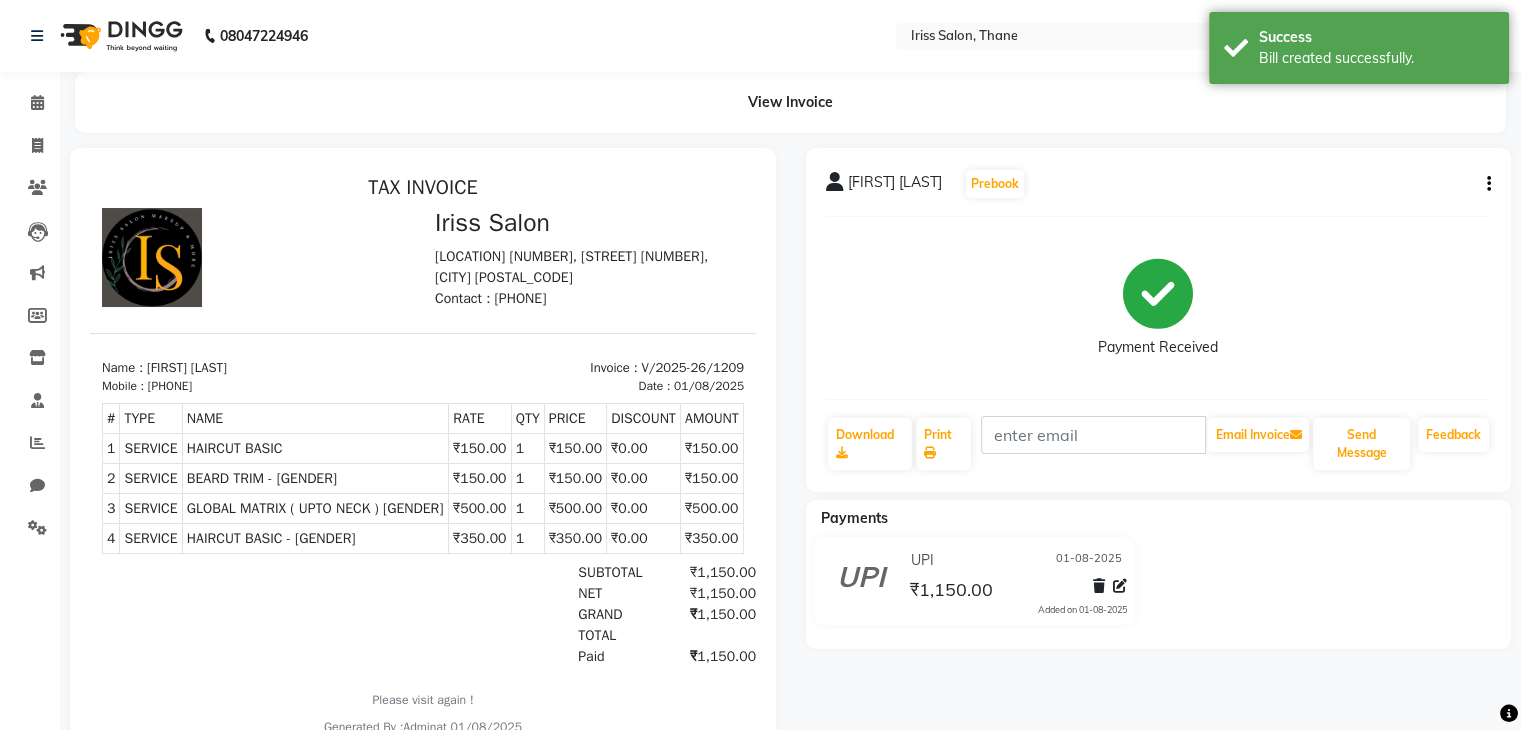 scroll, scrollTop: 0, scrollLeft: 0, axis: both 